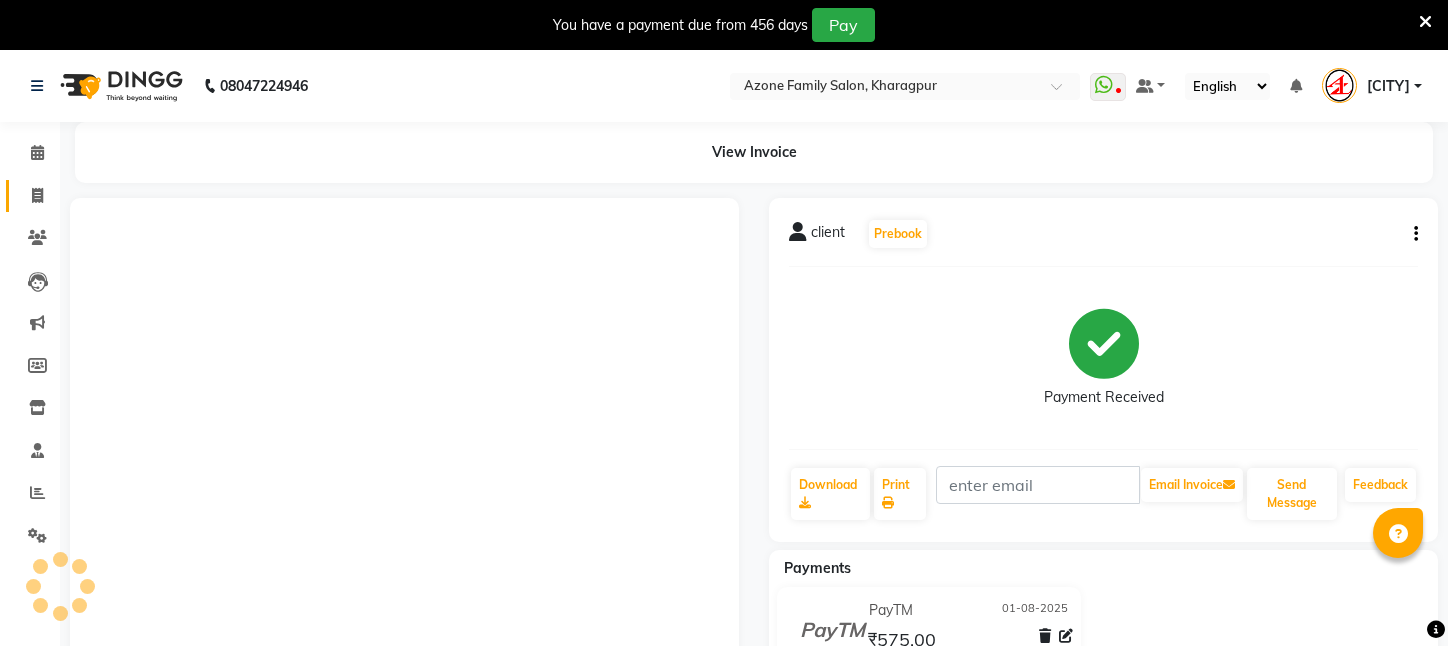 scroll, scrollTop: 0, scrollLeft: 0, axis: both 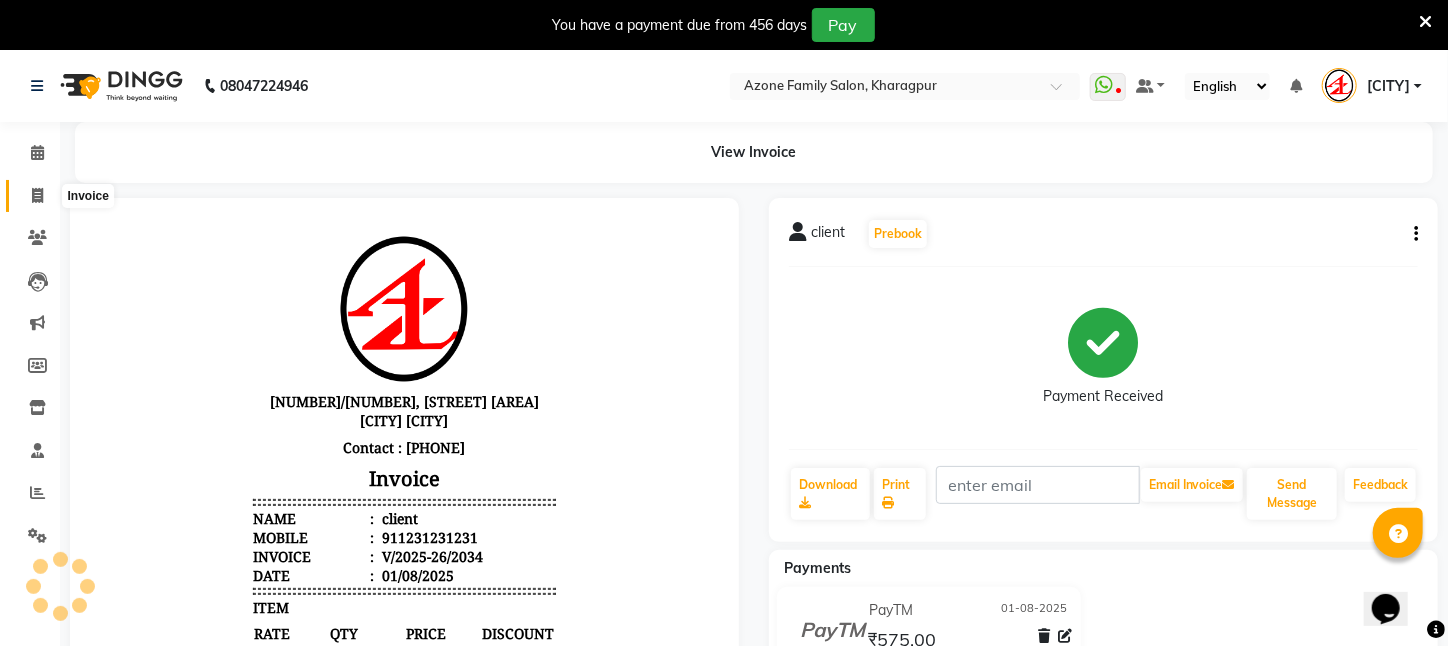 click 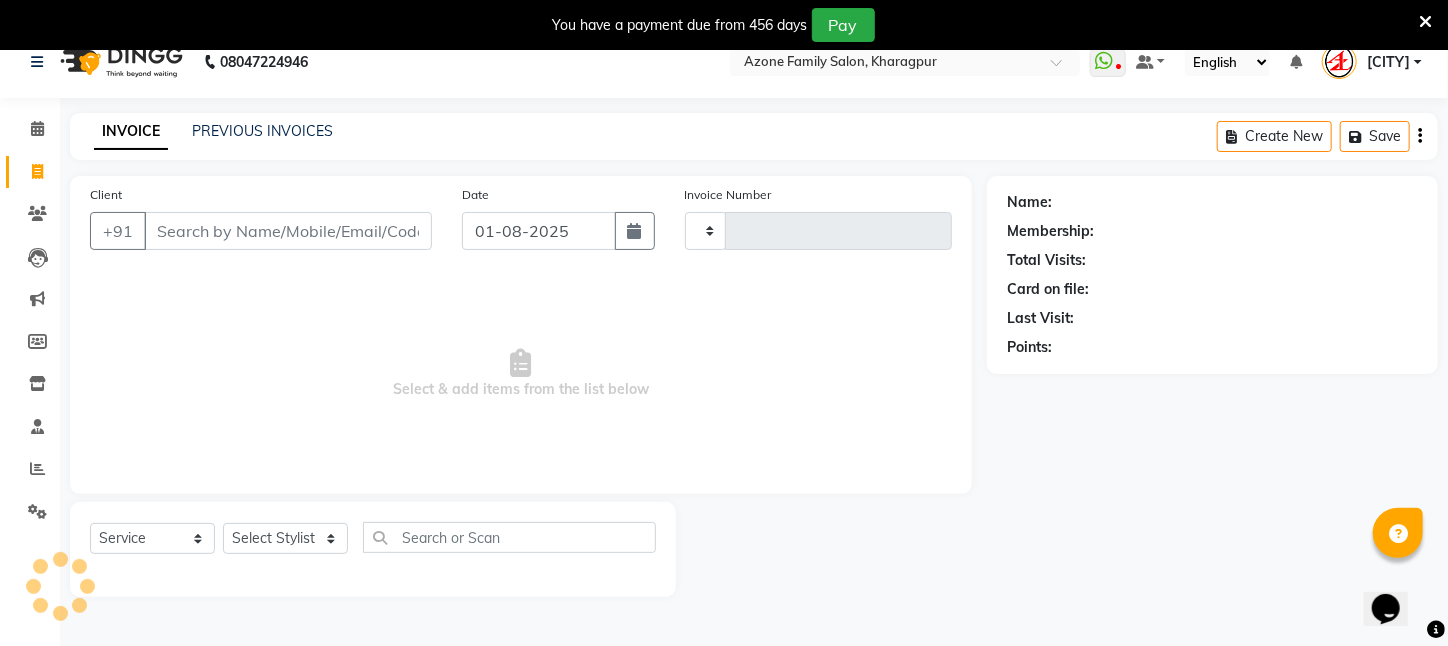 scroll, scrollTop: 50, scrollLeft: 0, axis: vertical 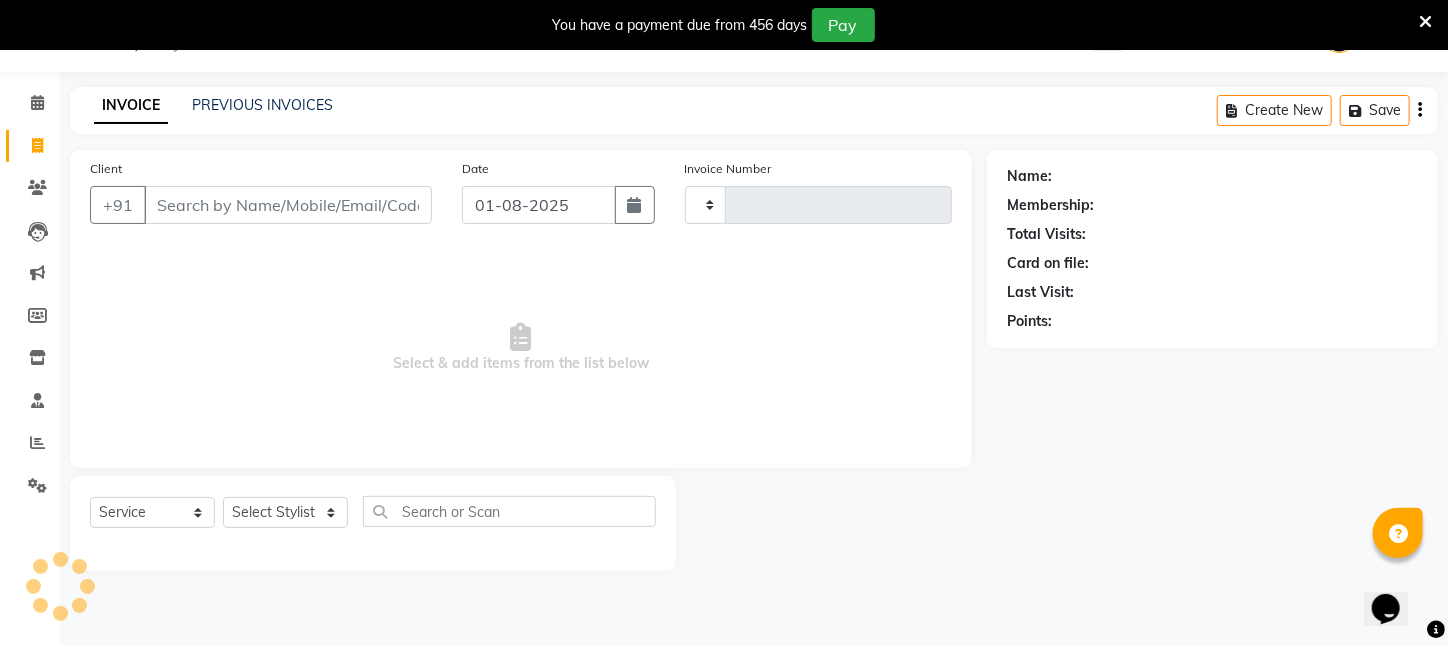 click on "Client" at bounding box center (288, 205) 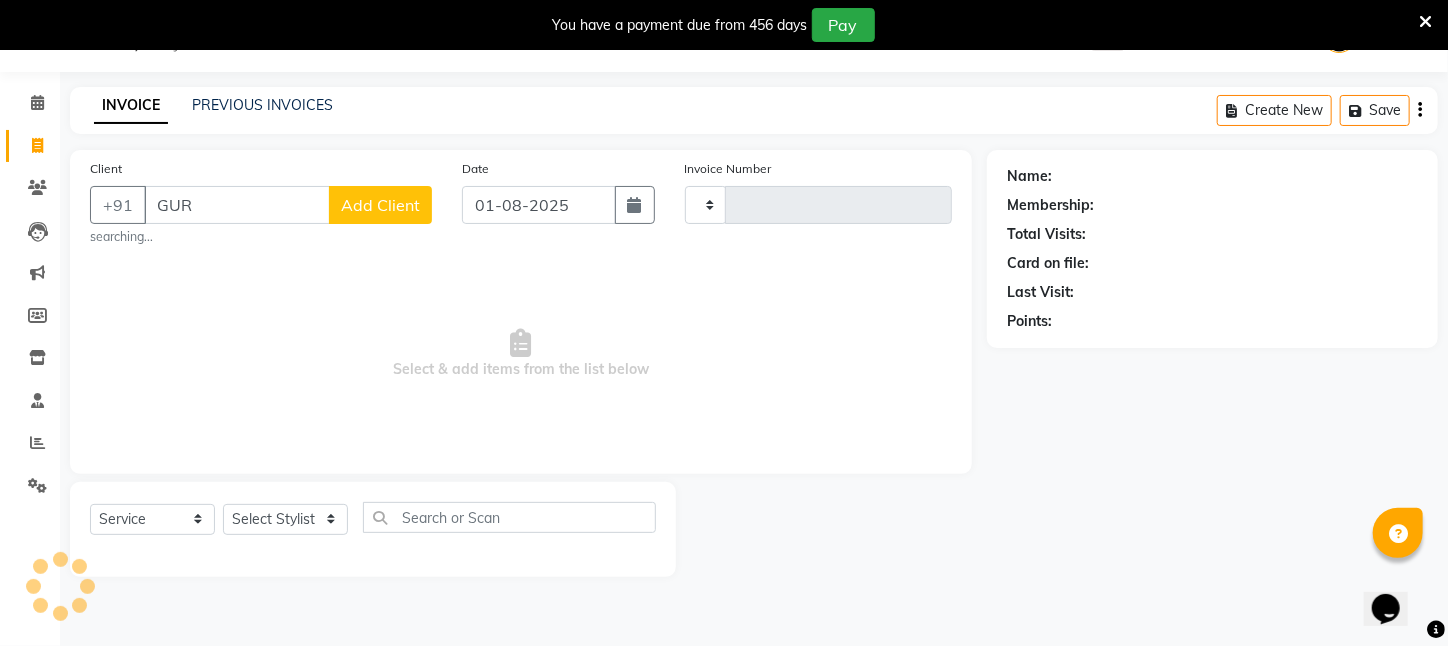 type on "GURU" 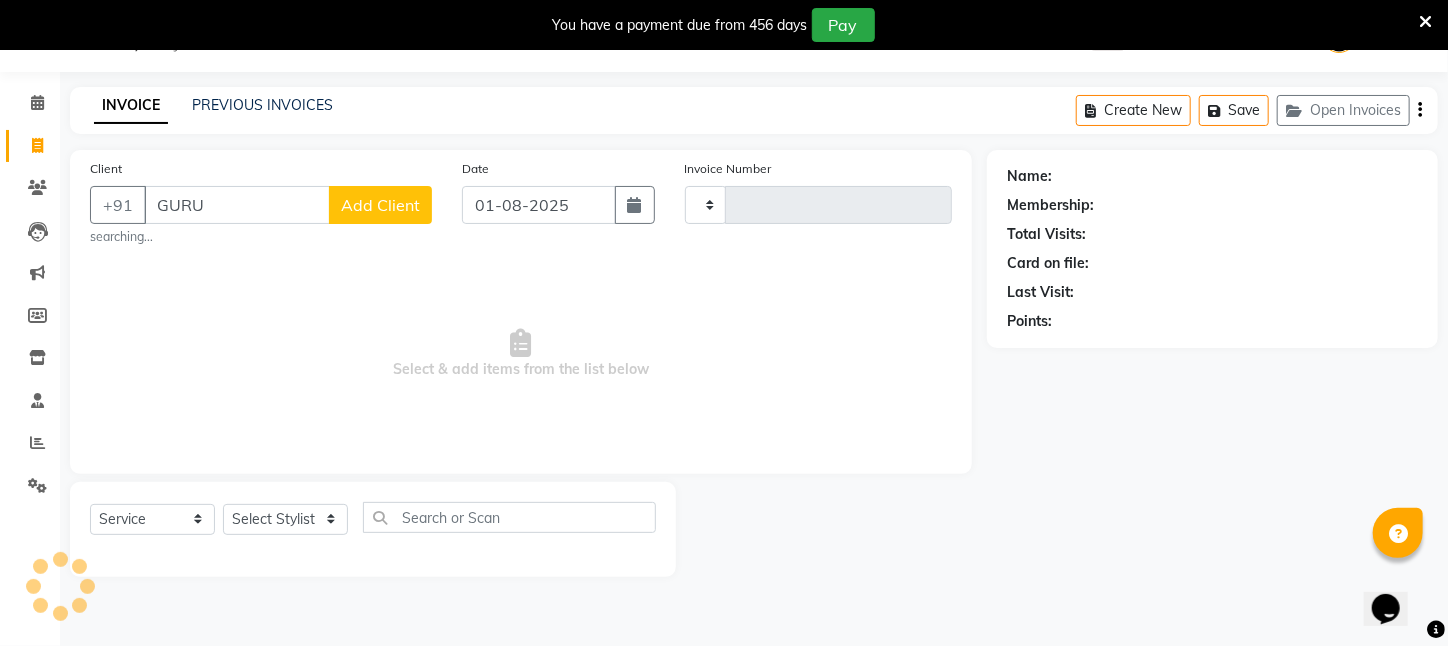 type on "2035" 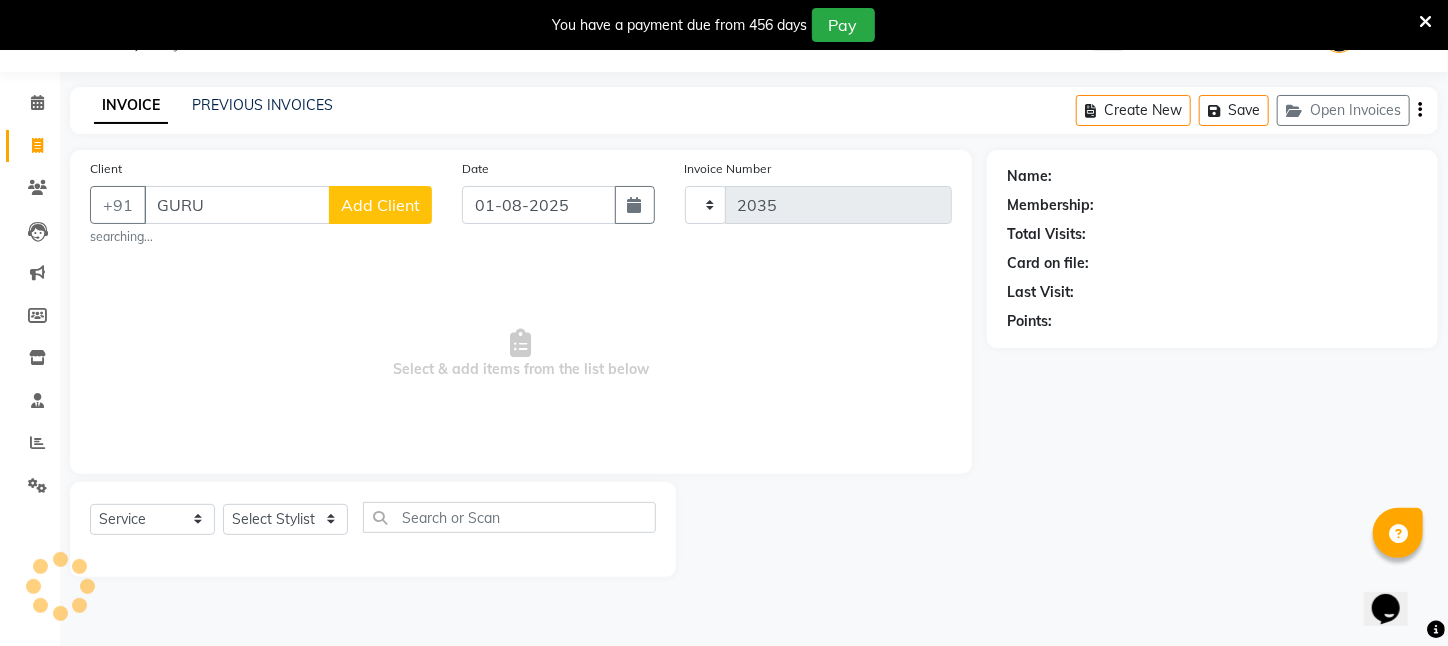 select on "4296" 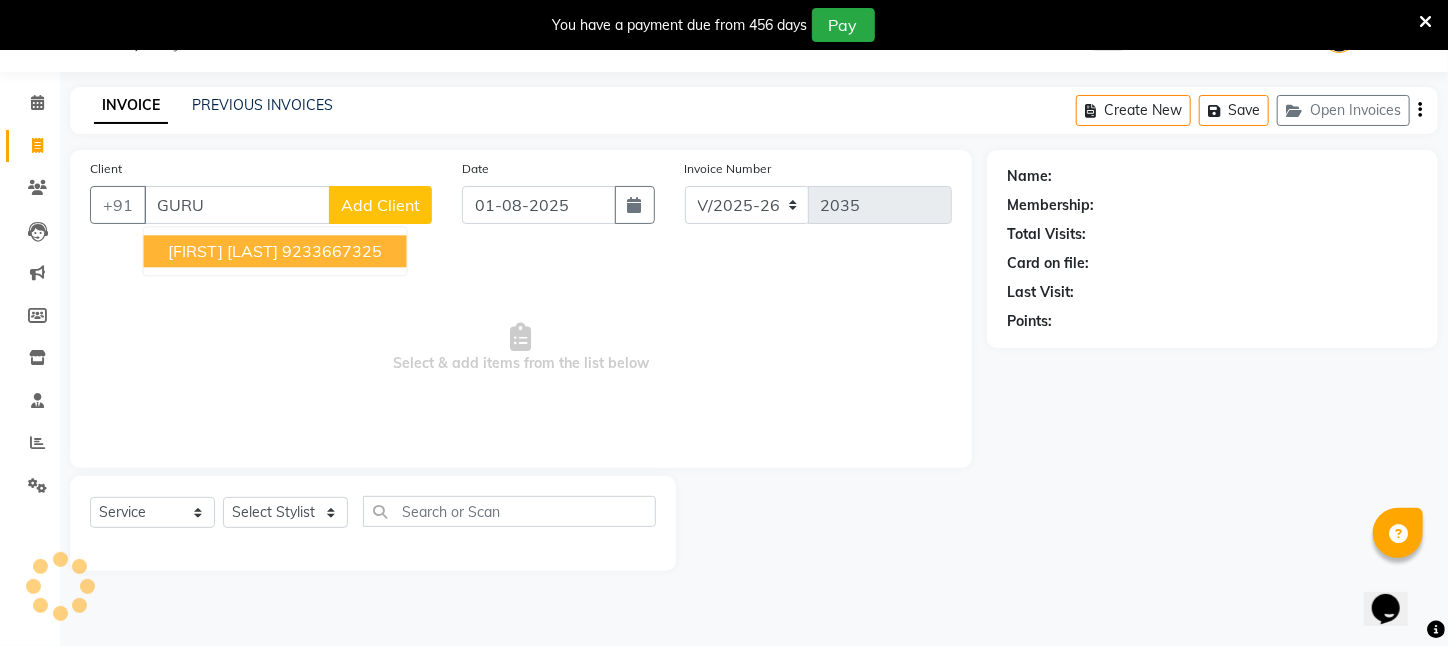 click on "[FIRST] [LAST]" at bounding box center [223, 251] 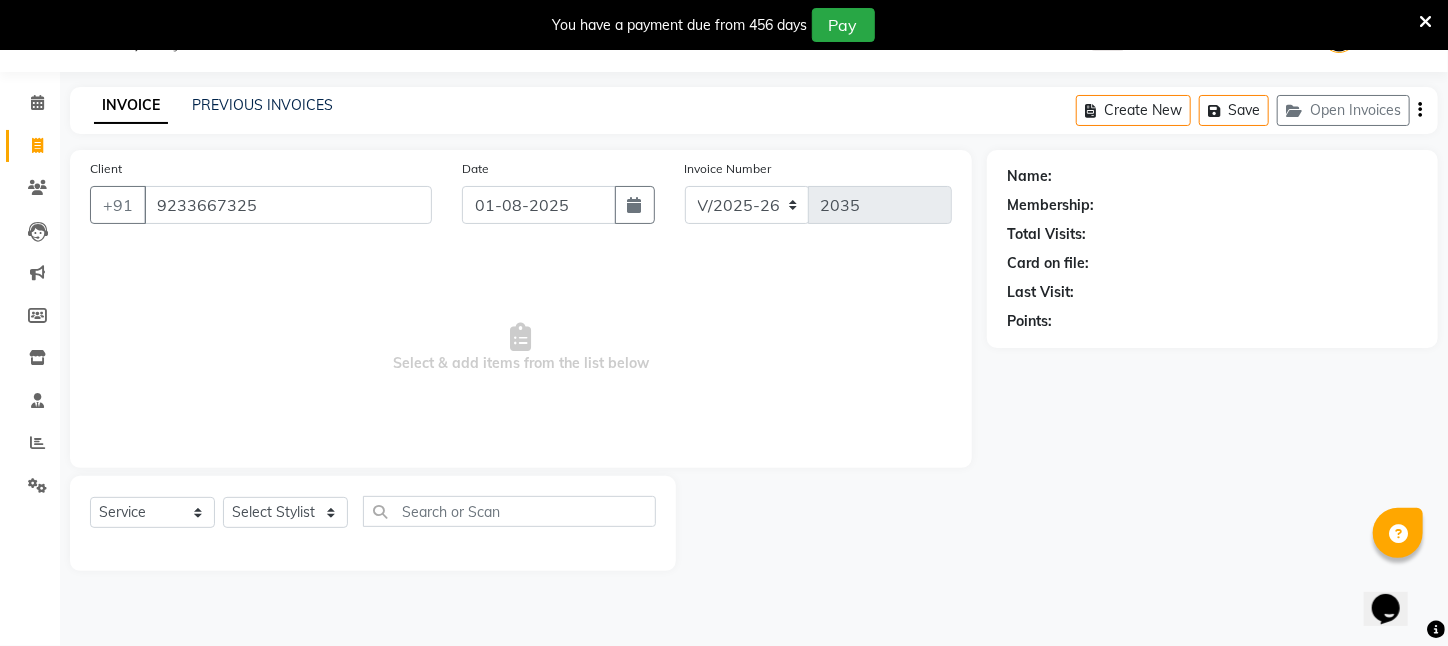 type on "9233667325" 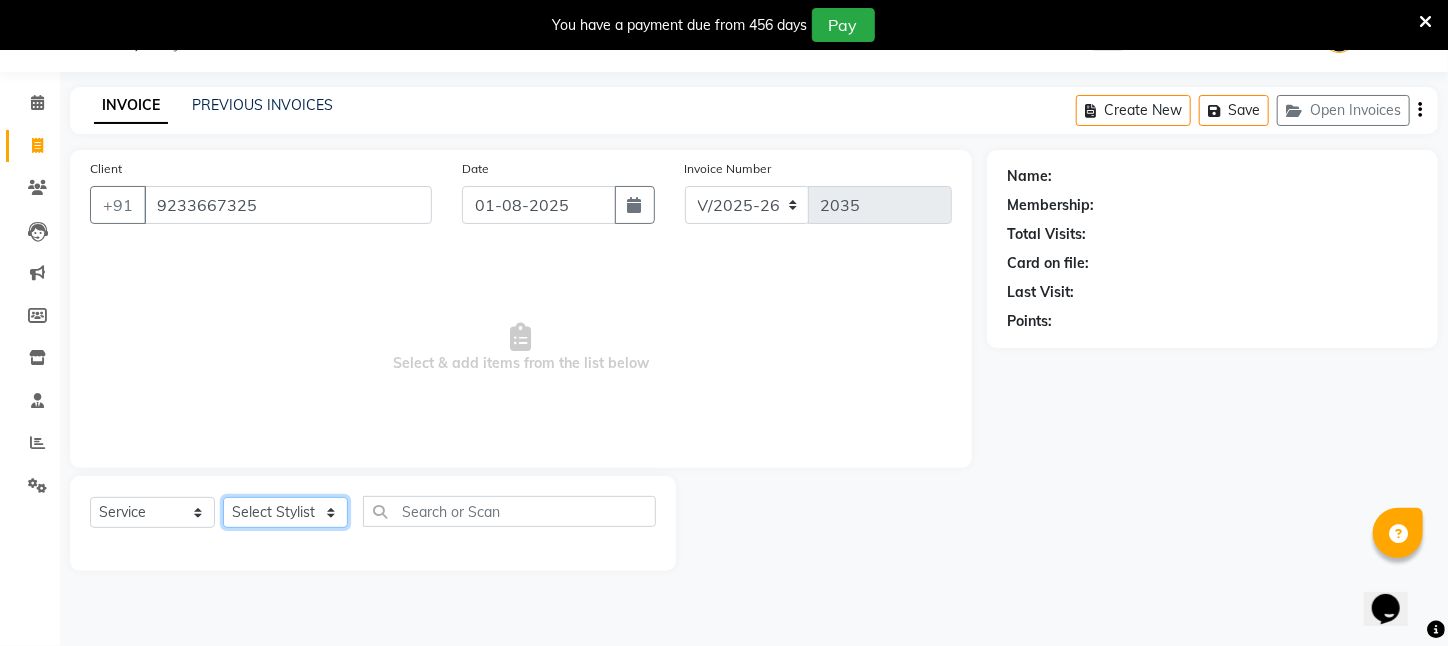 click on "Select Stylist" 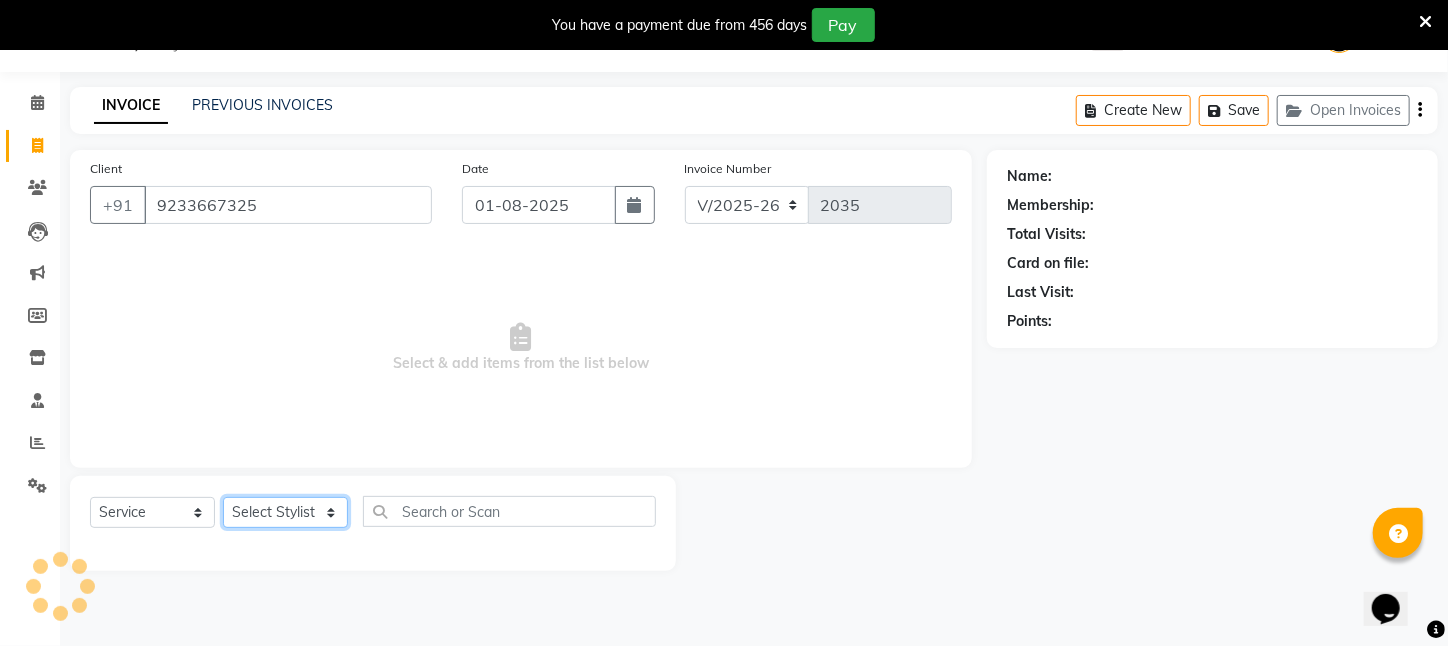 click on "Select Stylist" 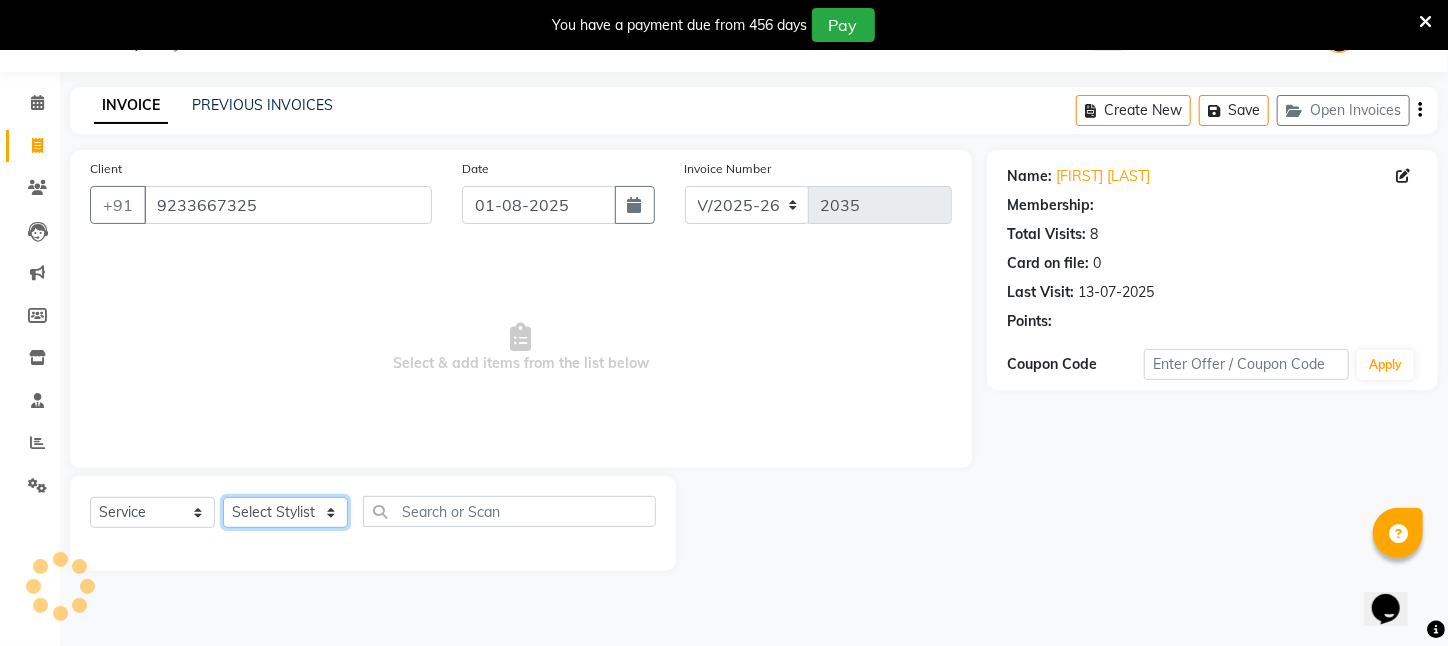 select on "1: Object" 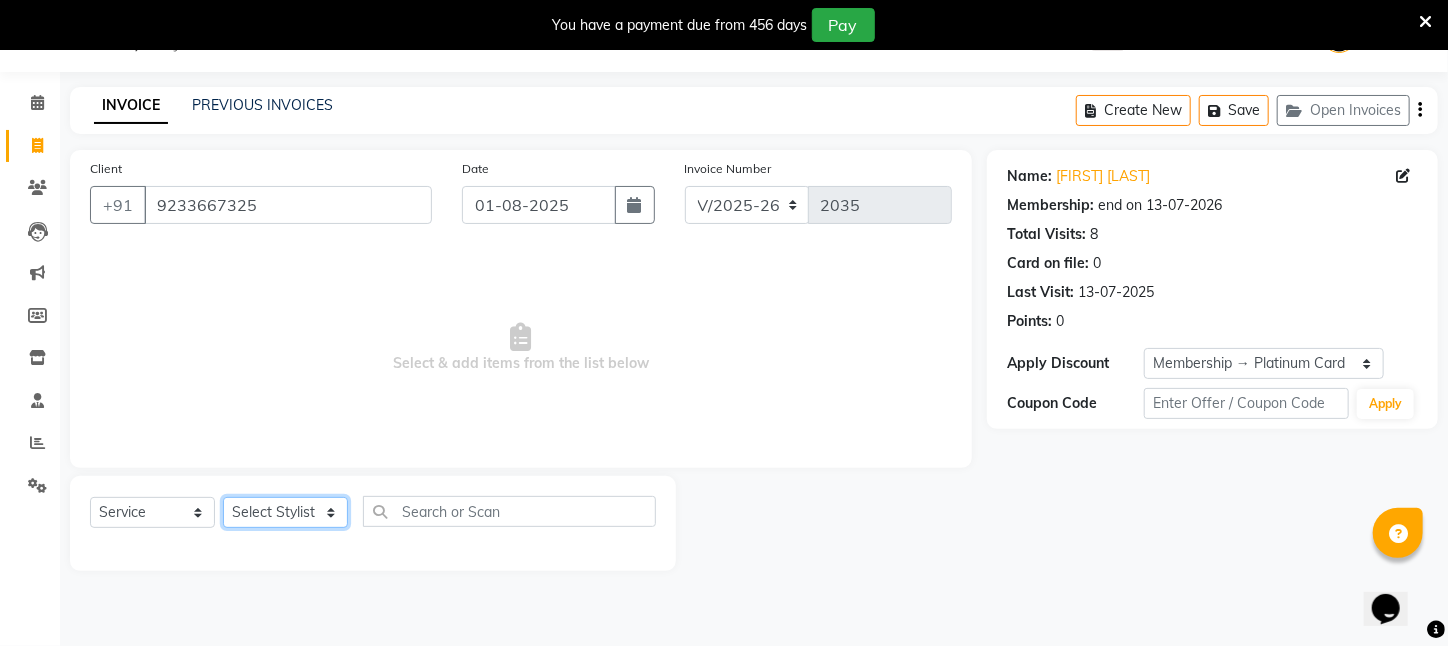select on "25302" 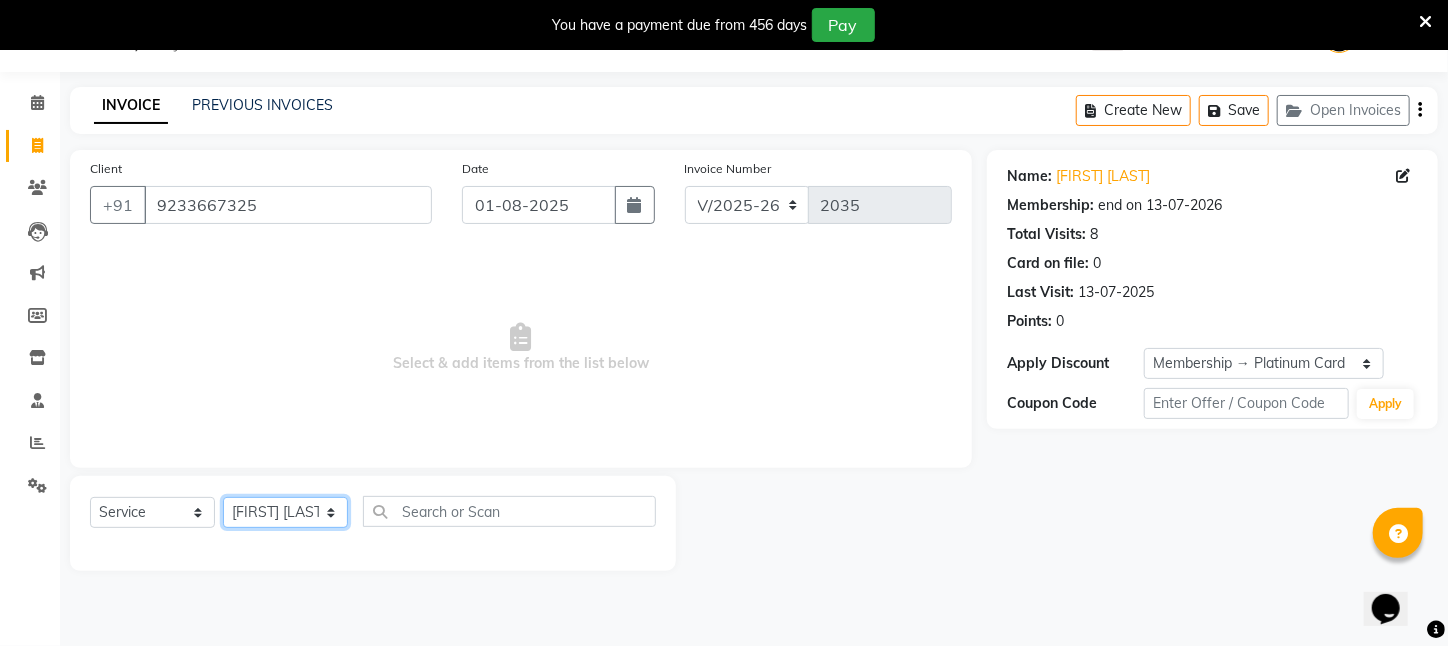 click on "Select Stylist [FIRST] [LAST] [FIRST] [FIRST] [FIRST] [FIRST] [FIRST] [FIRST] [FIRST] [FIRST] [FIRST] [FIRST] [FIRST] [FIRST] [FIRST] [FIRST] [FIRST] [FIRST] [FIRST] [FIRST] [FIRST]" 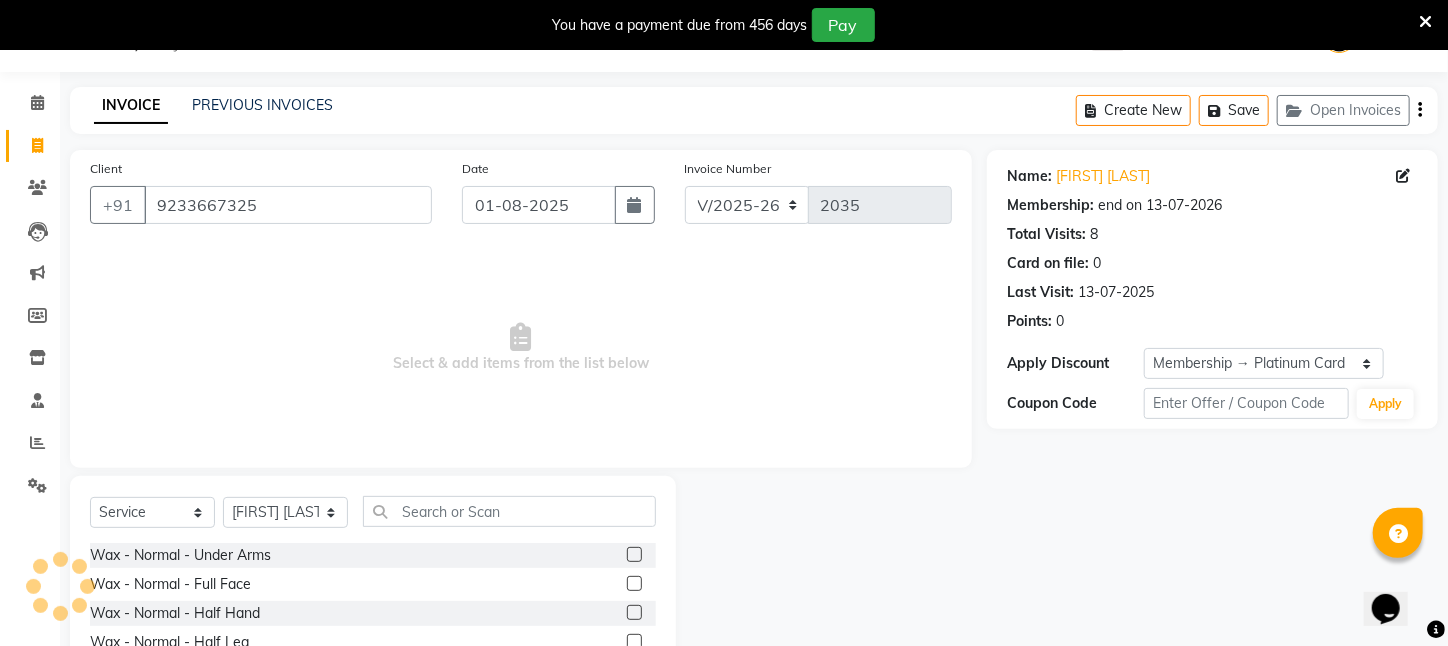 drag, startPoint x: 477, startPoint y: 488, endPoint x: 471, endPoint y: 520, distance: 32.55764 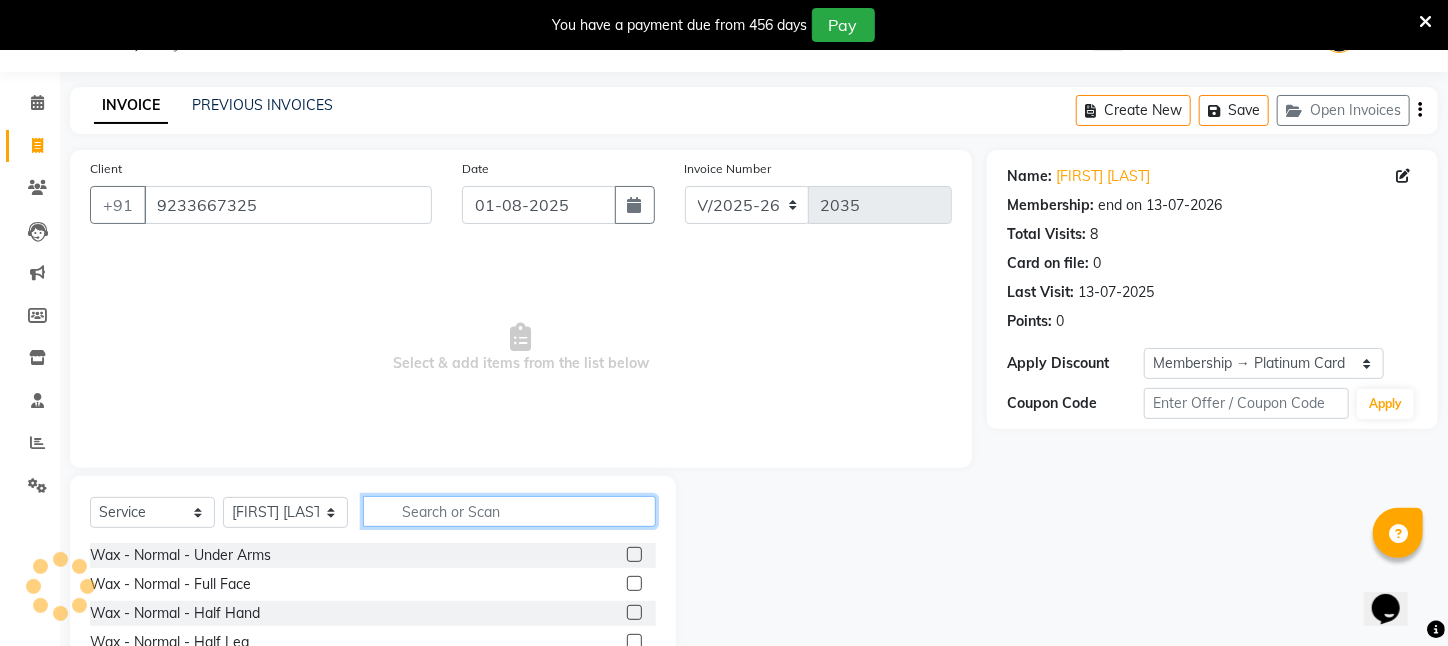click 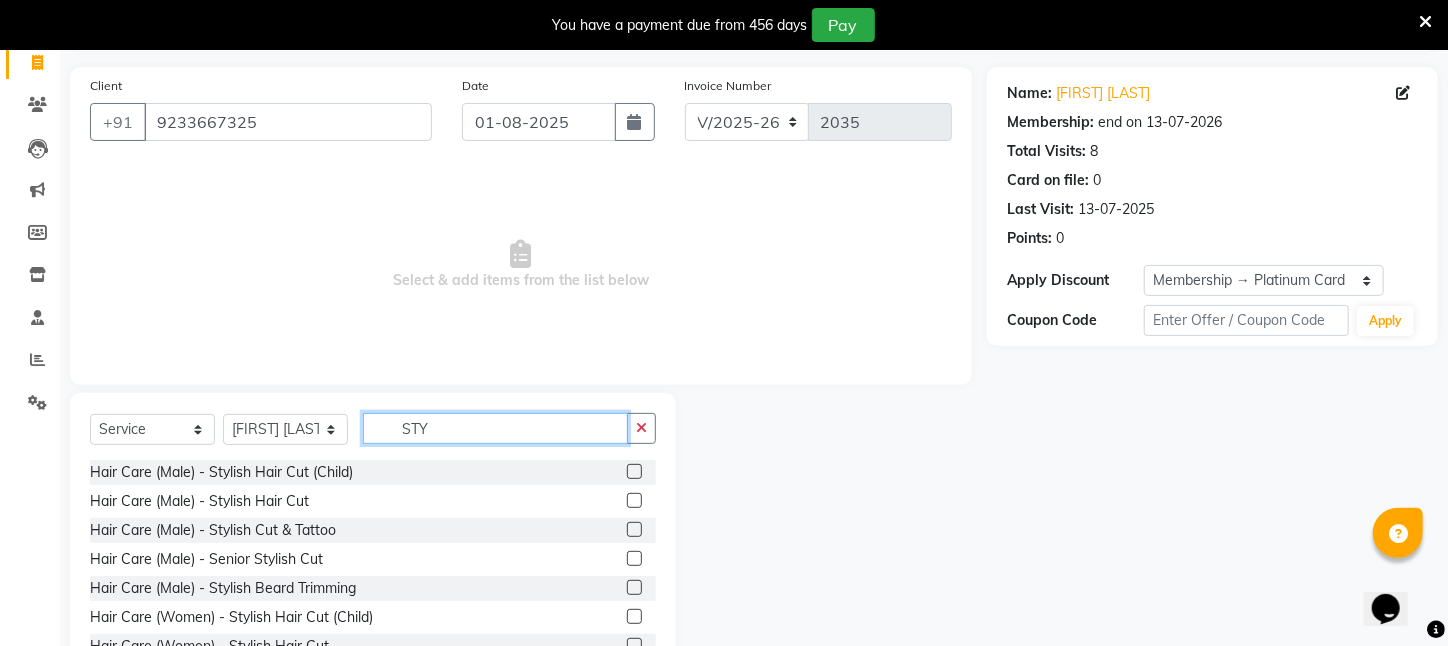 scroll, scrollTop: 204, scrollLeft: 0, axis: vertical 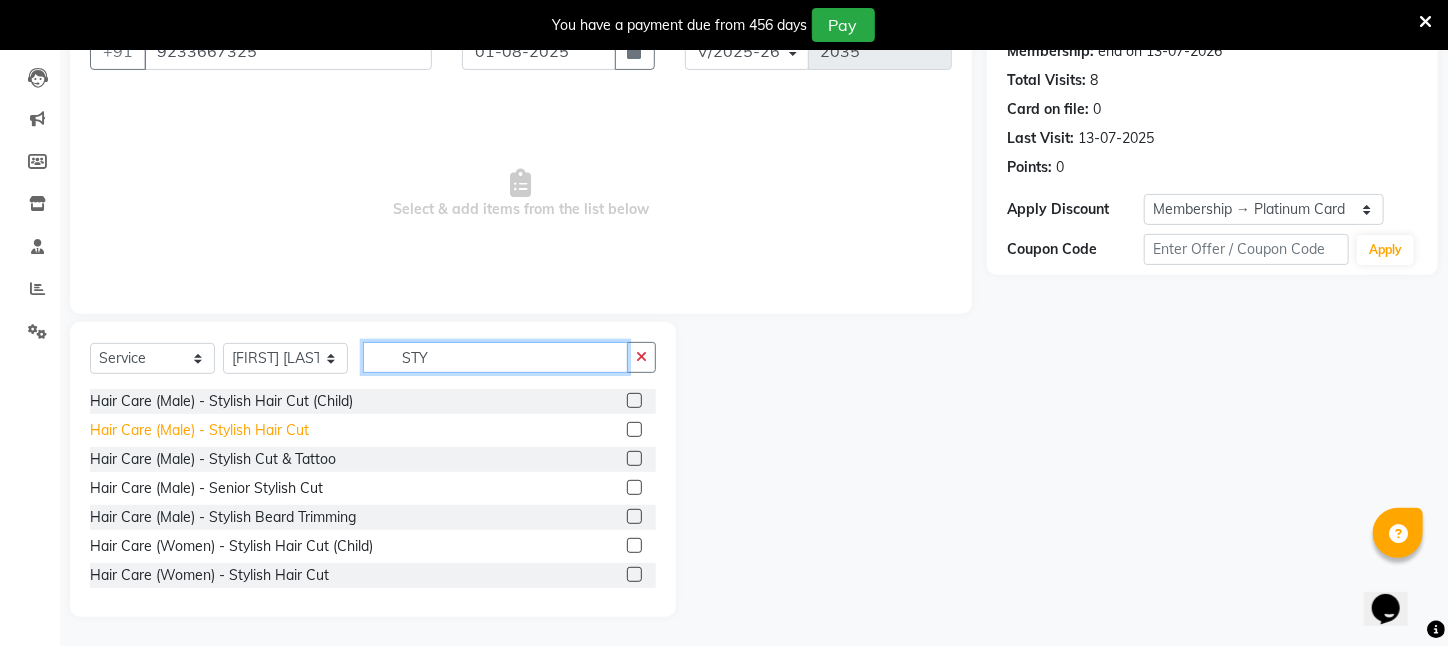 type on "STY" 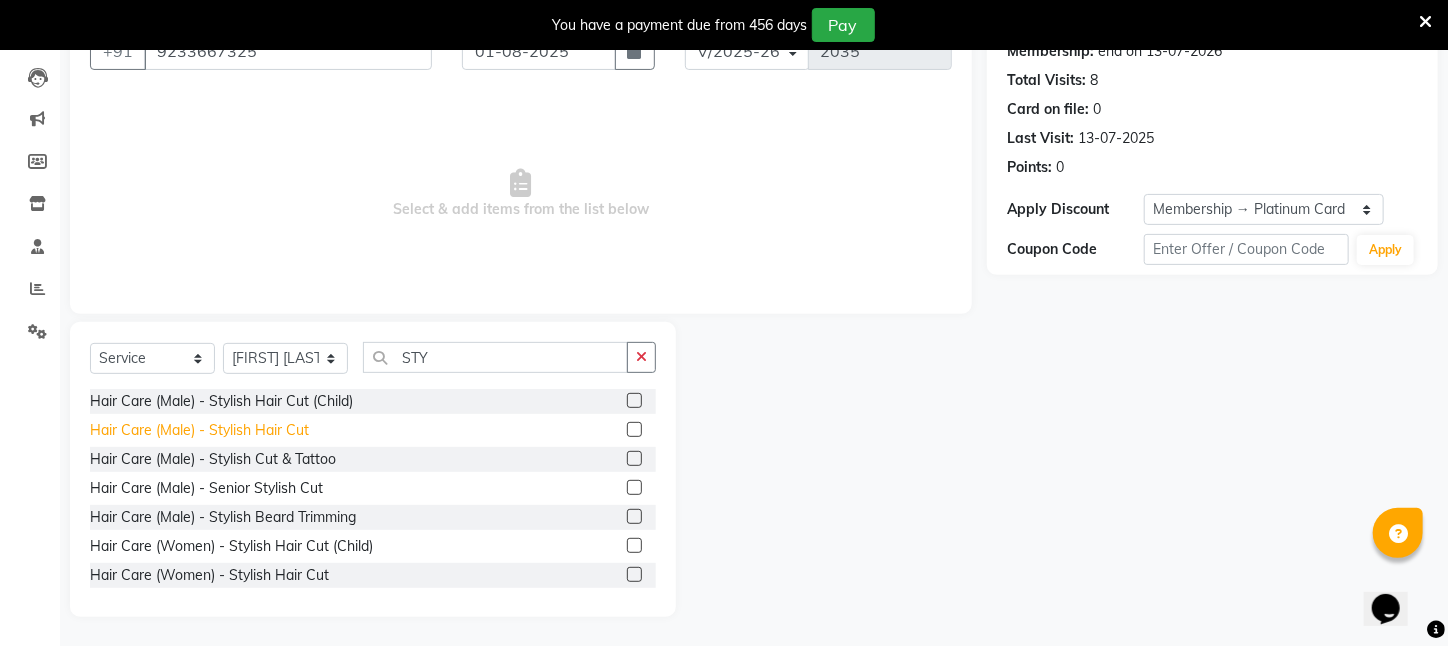 click on "Hair Care (Male)   -   Stylish Hair Cut" 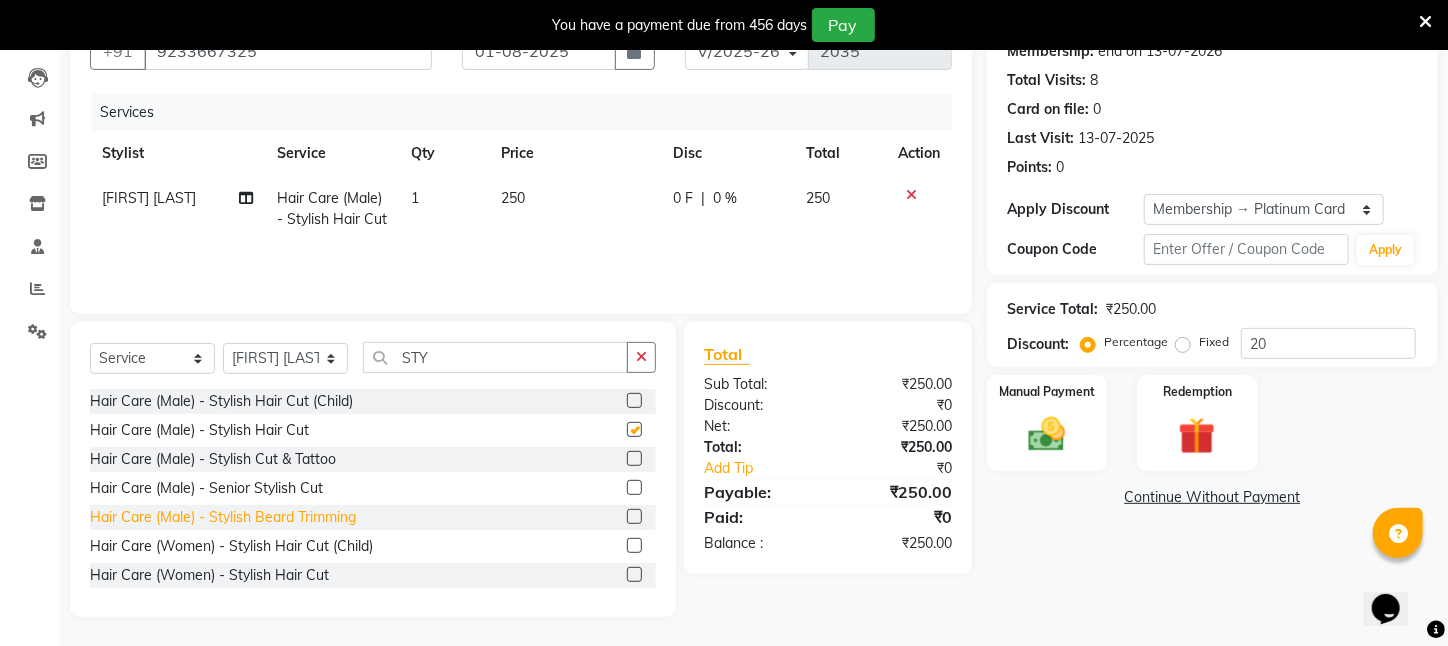 checkbox on "false" 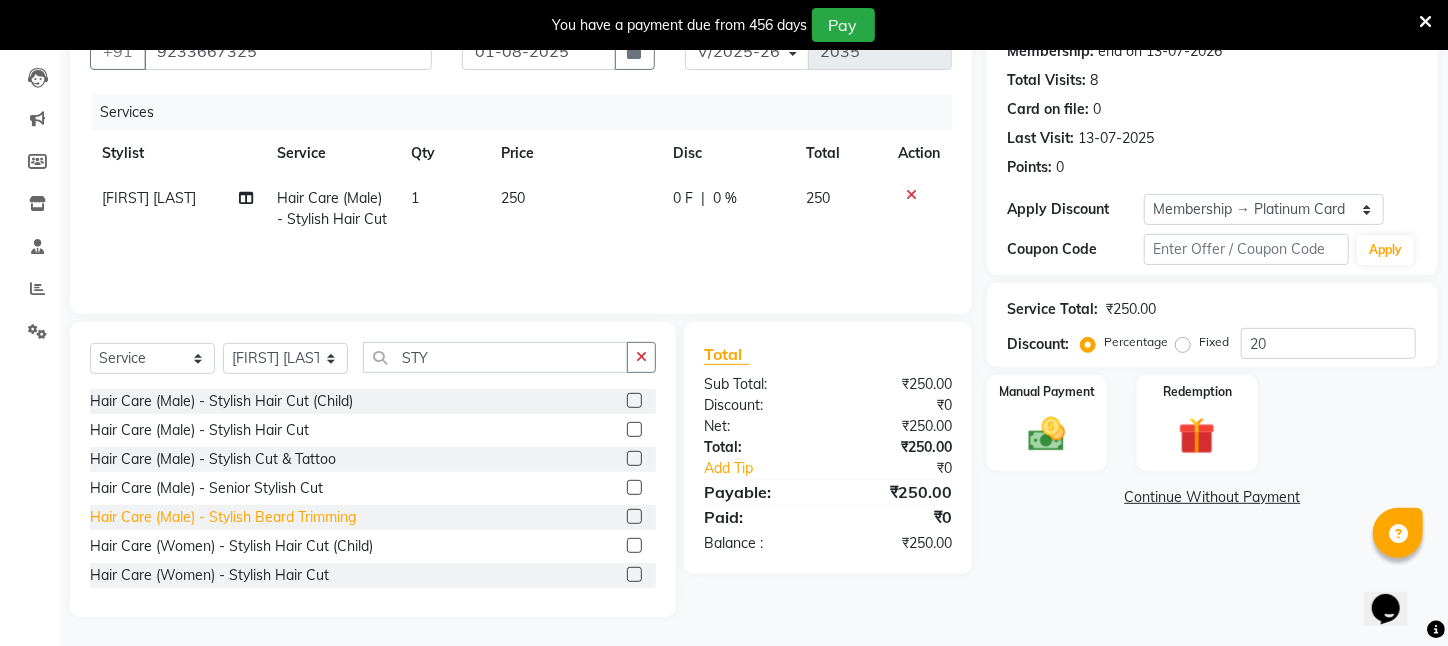 click on "Hair Care (Male)   -   Stylish Beard Trimming" 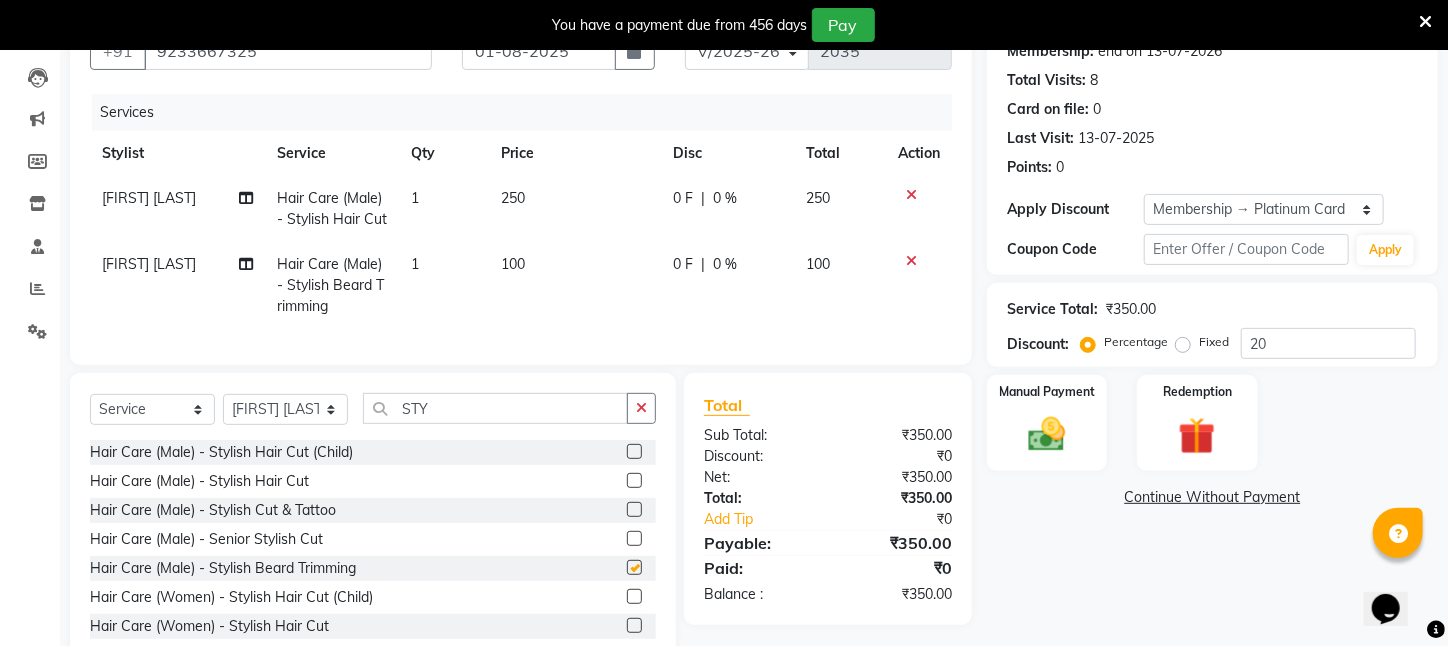 checkbox on "false" 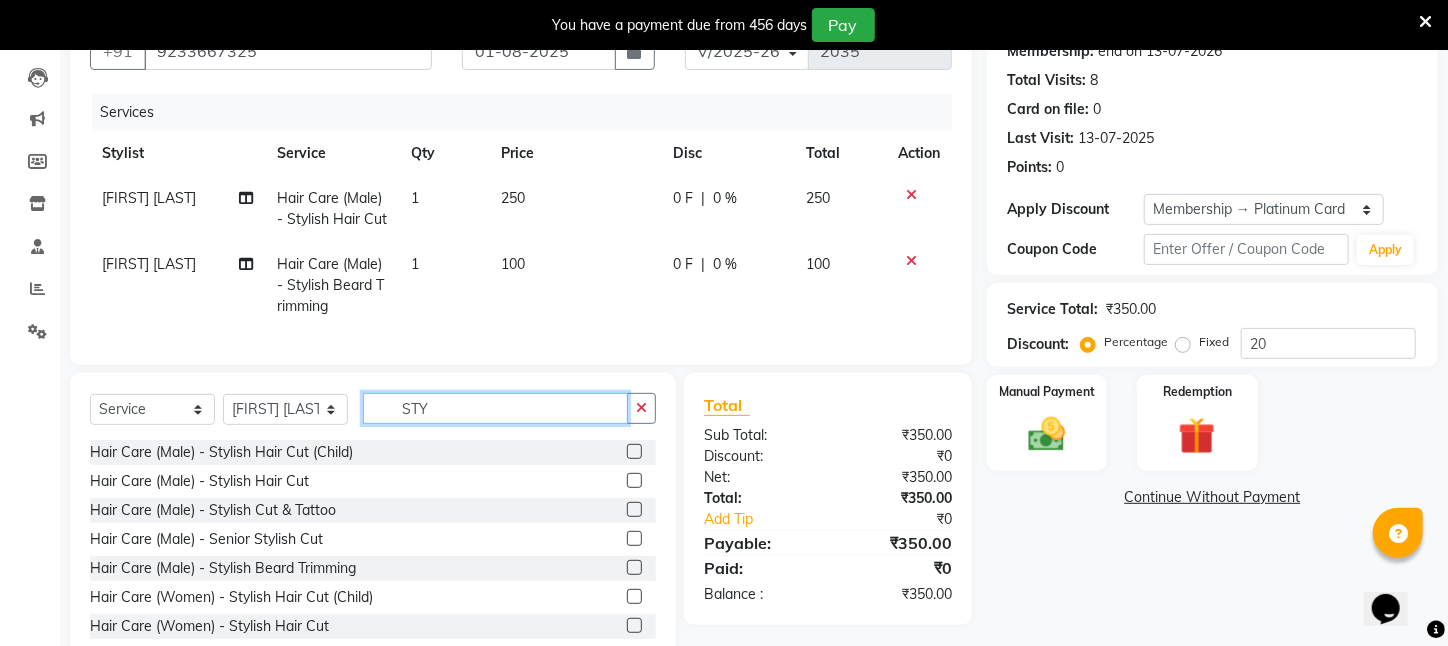 drag, startPoint x: 458, startPoint y: 420, endPoint x: 297, endPoint y: 429, distance: 161.25136 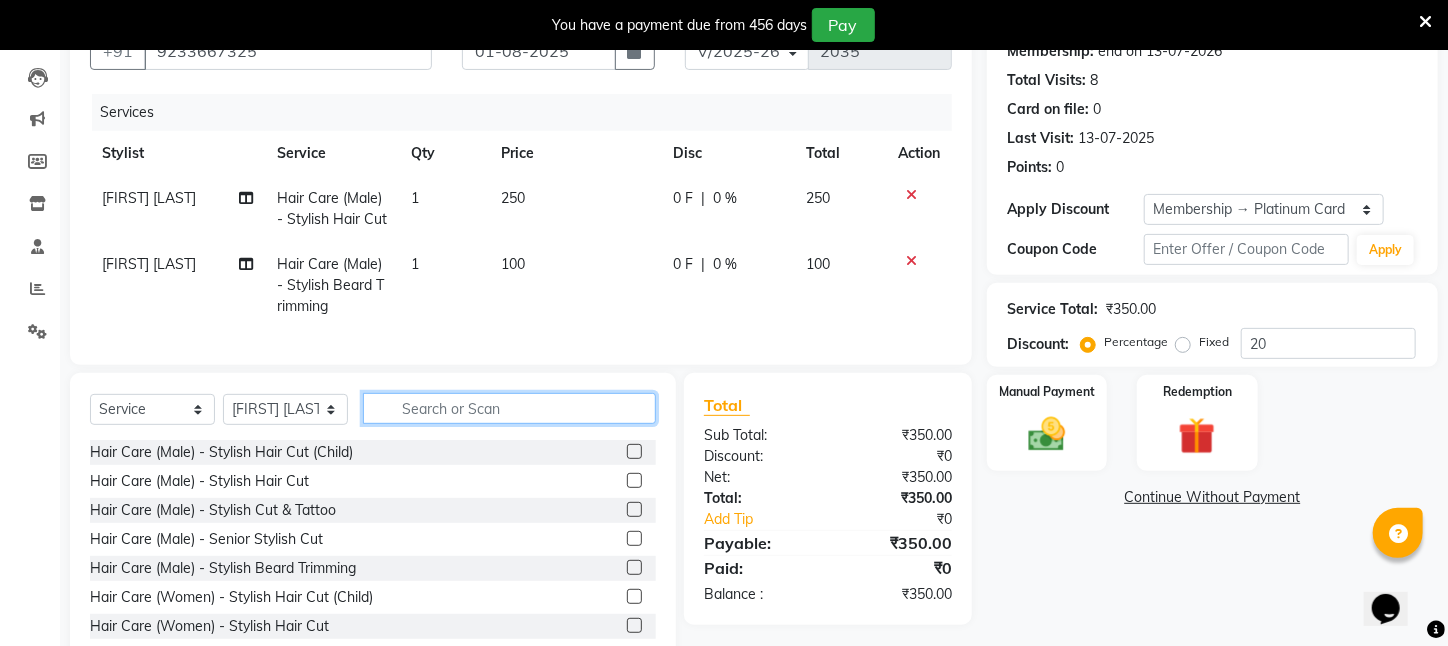 type on "S" 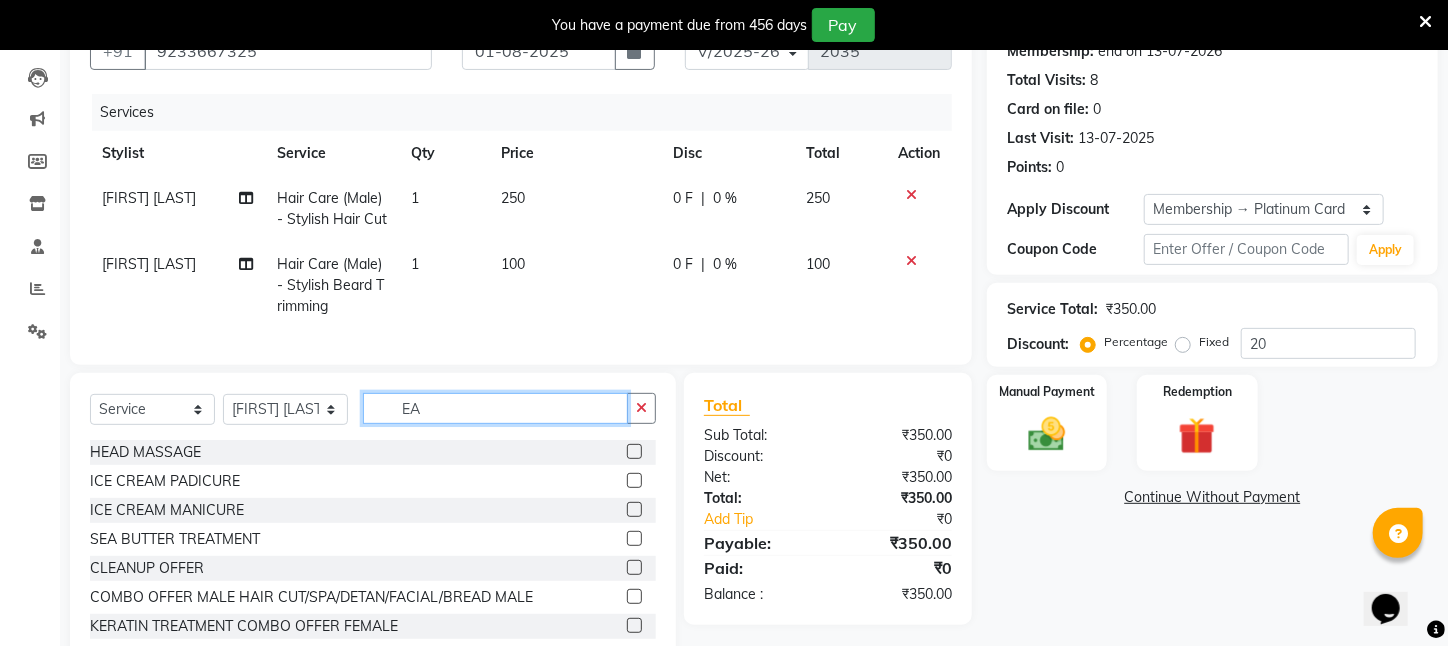 type on "E" 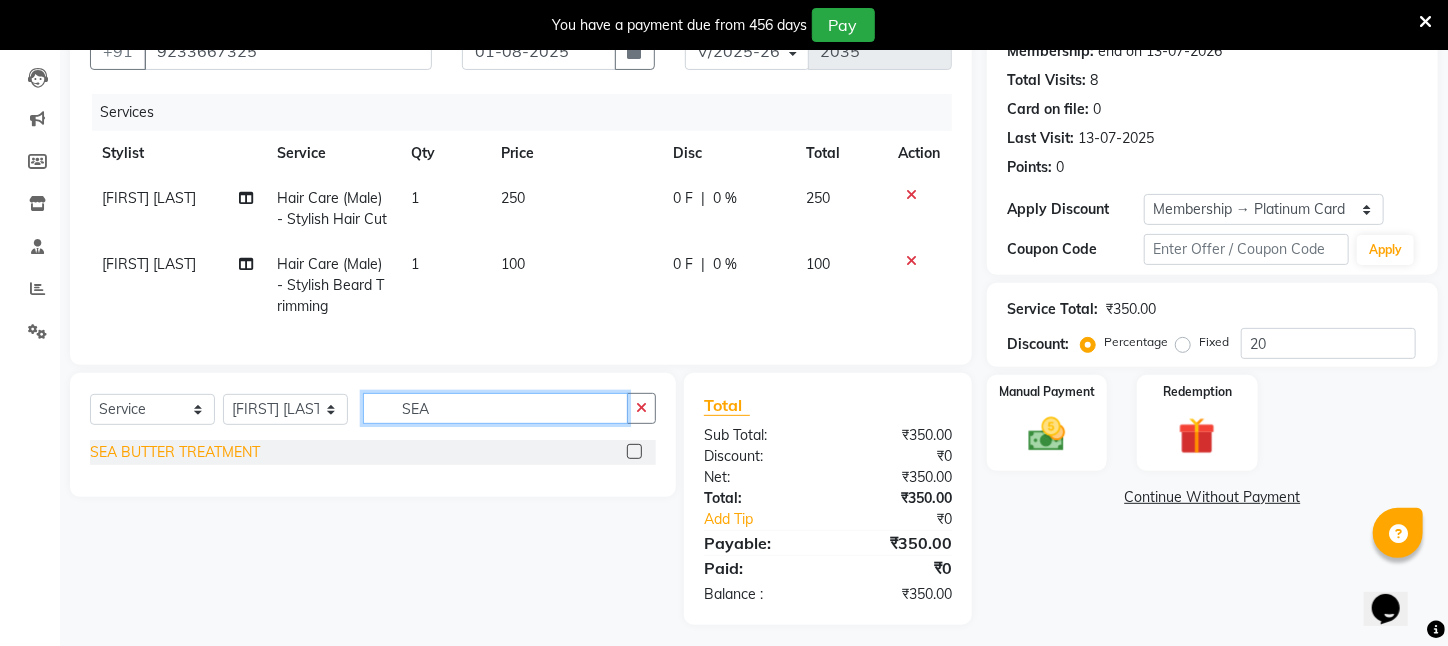 type on "SEA" 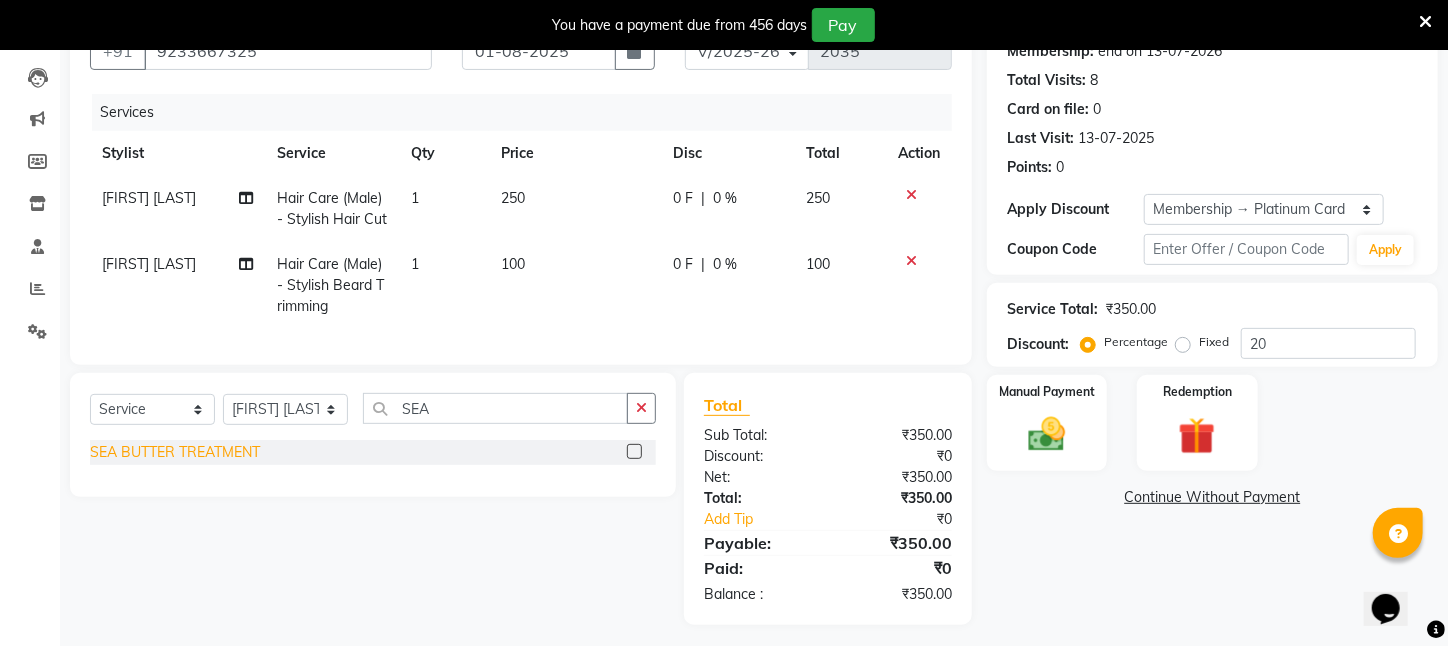 click on "SEA BUTTER TREATMENT" 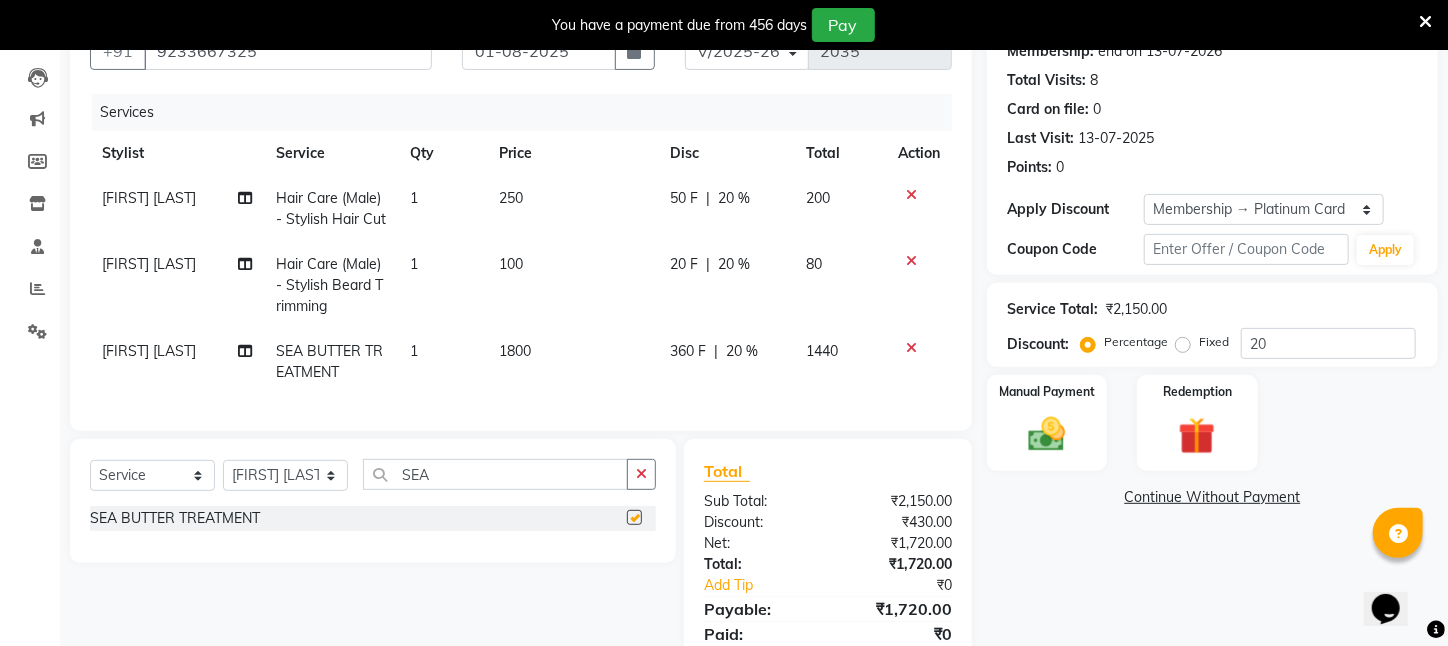 checkbox on "false" 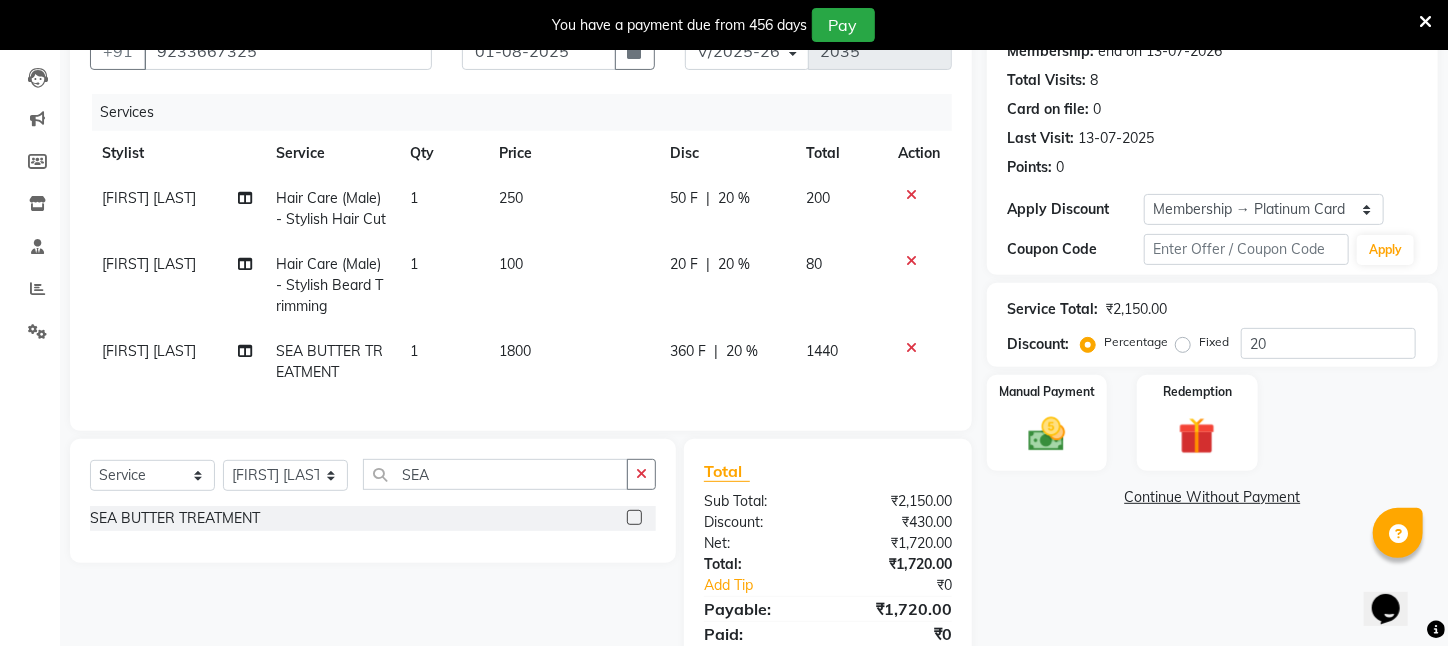 click on "1" 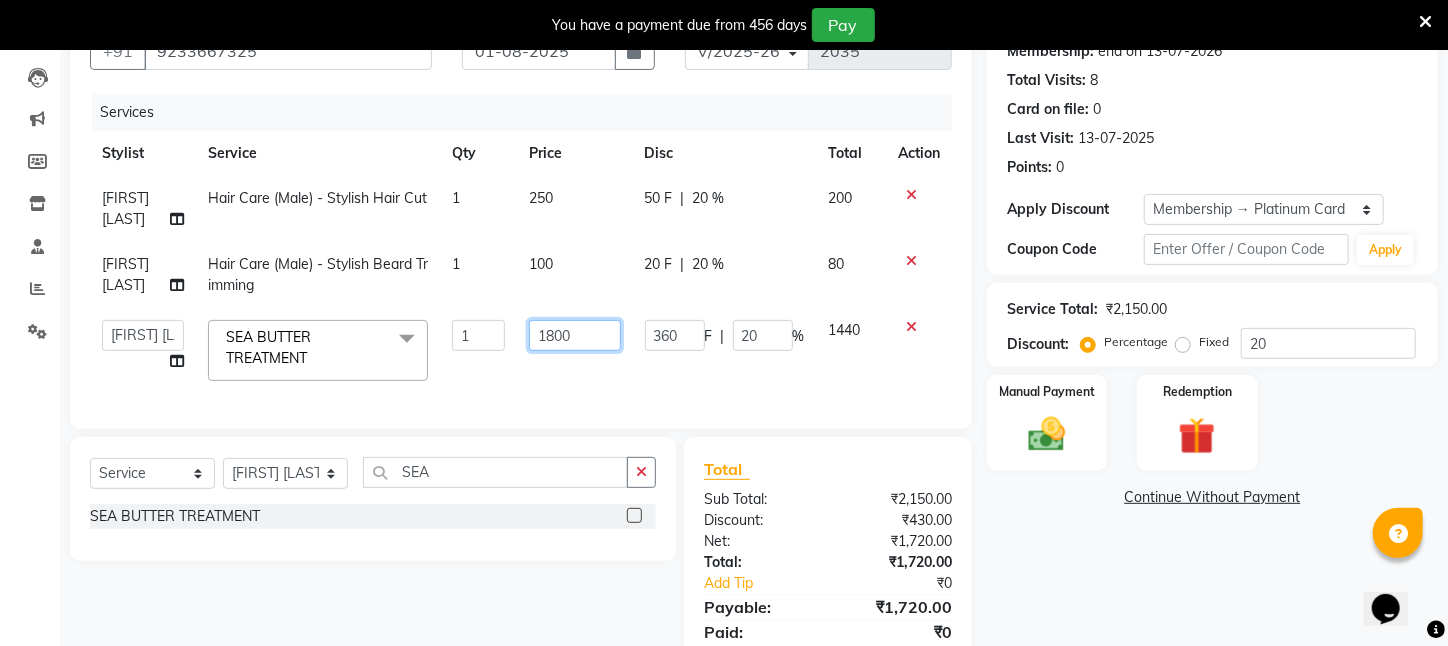 drag, startPoint x: 588, startPoint y: 331, endPoint x: 444, endPoint y: 354, distance: 145.82524 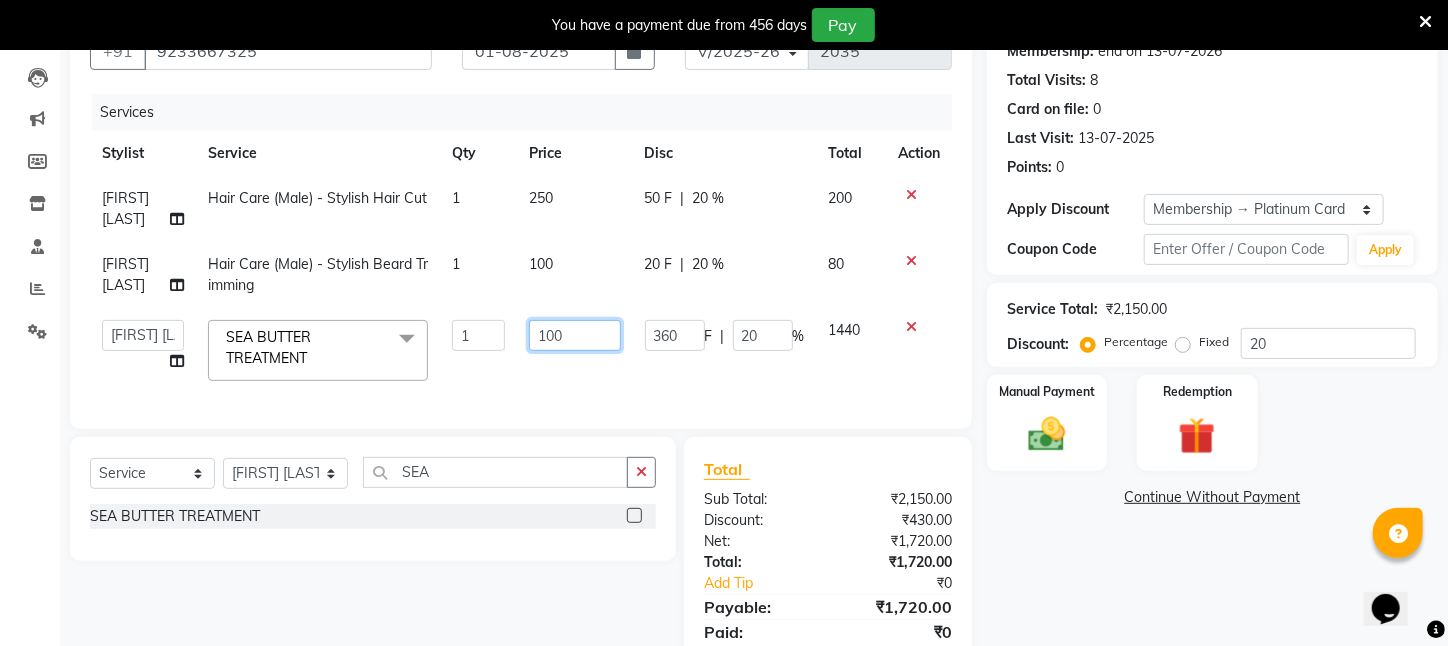 type on "1000" 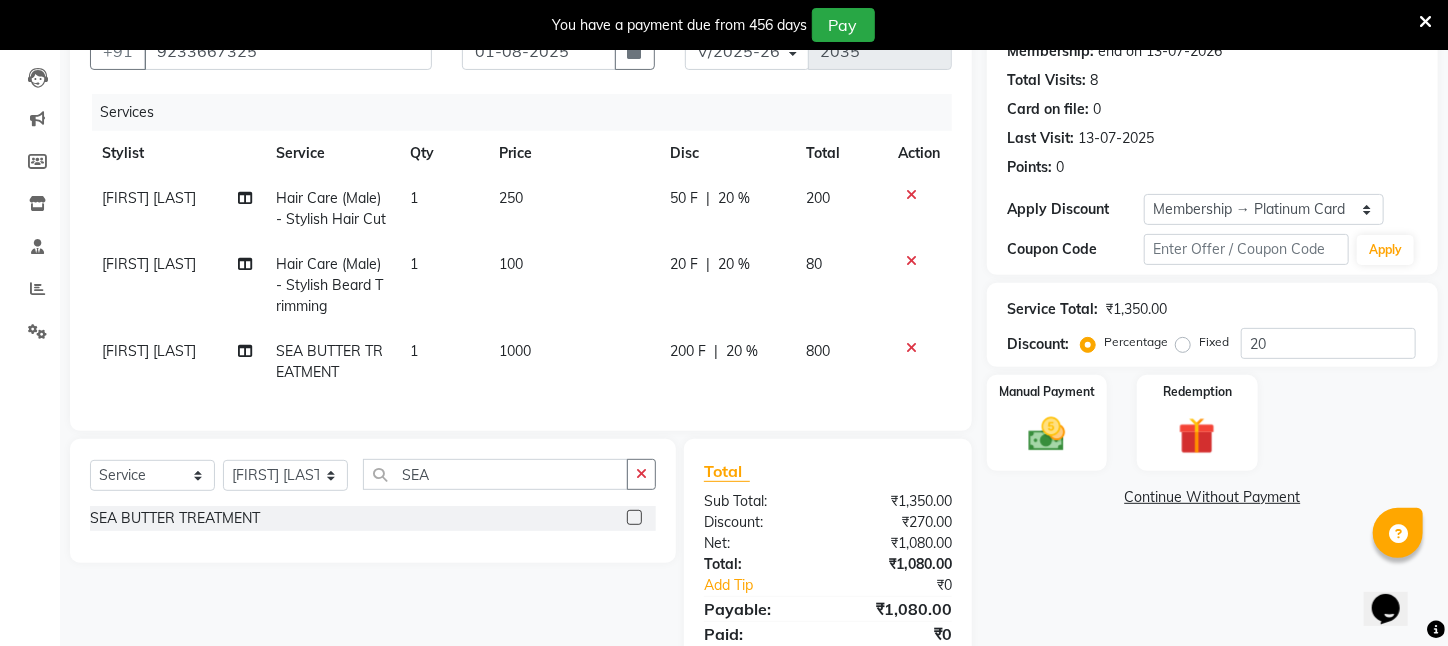 click on "[FIRST] [LAST] SEA BUTTER TREATMENT 1 1000 200 F | 20 % 800" 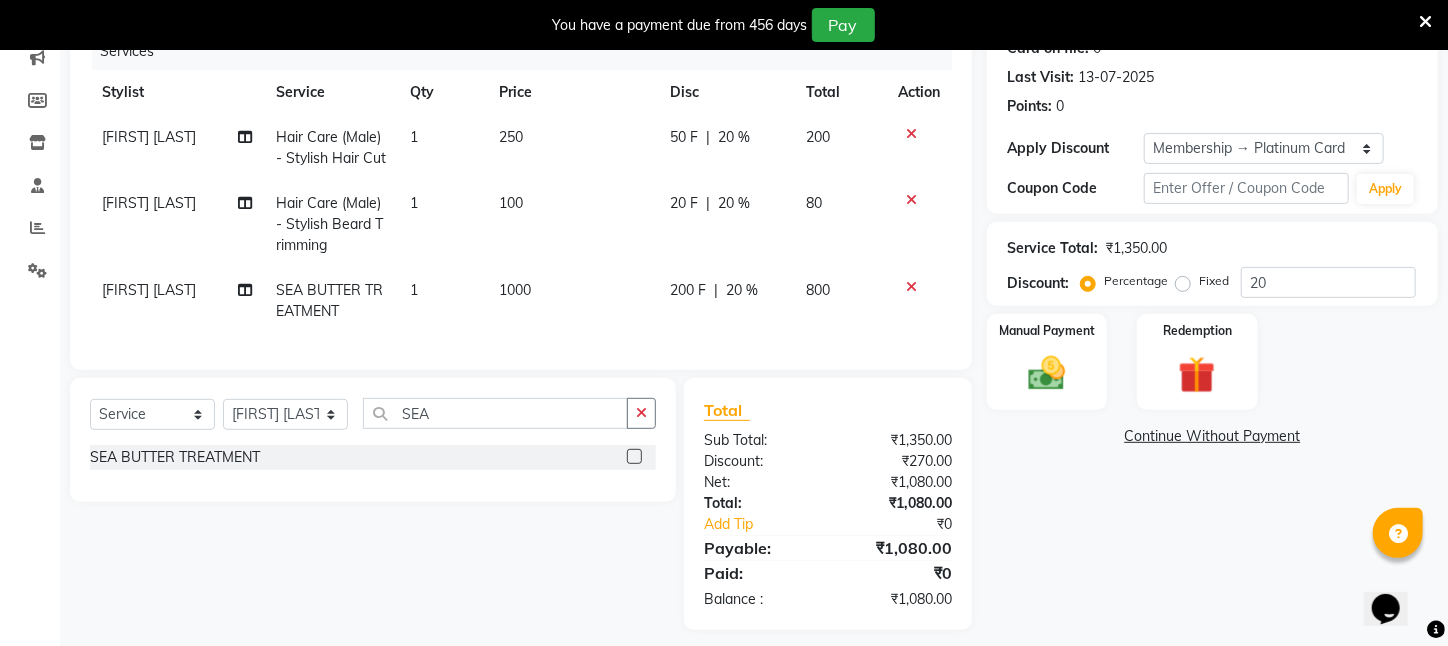 scroll, scrollTop: 314, scrollLeft: 0, axis: vertical 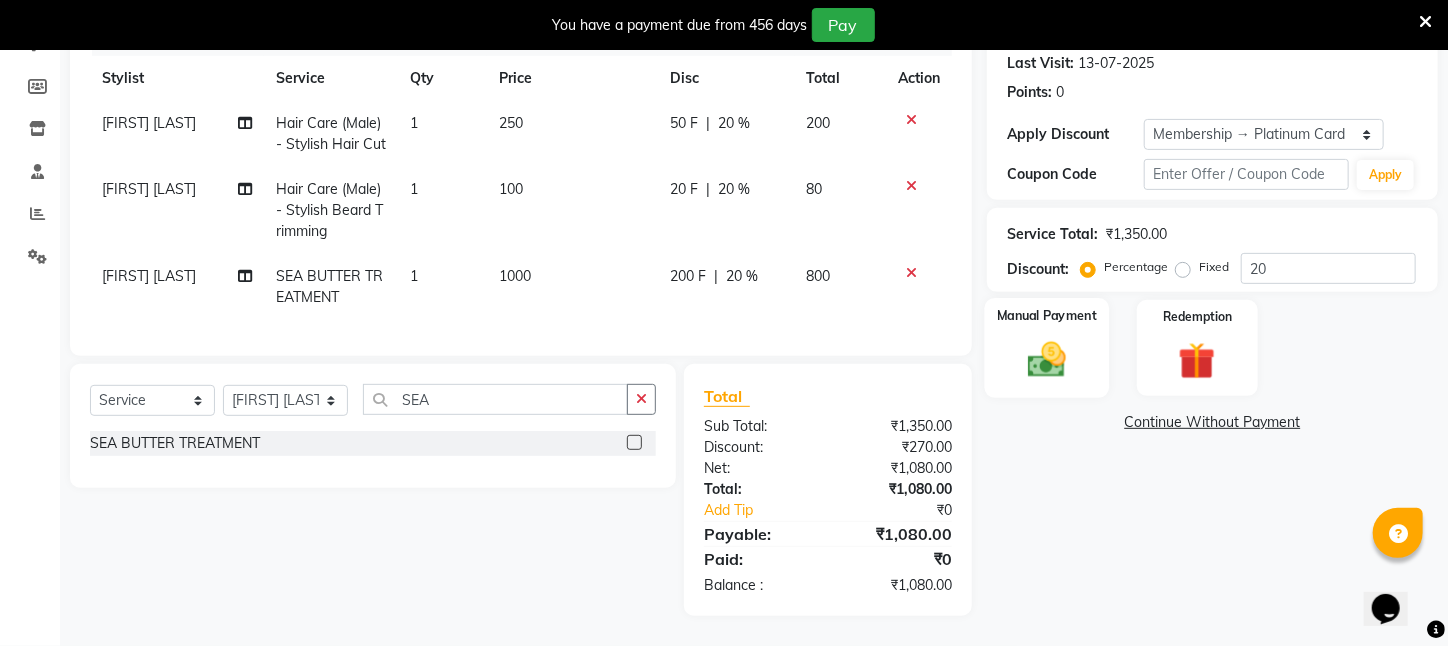click on "Manual Payment" 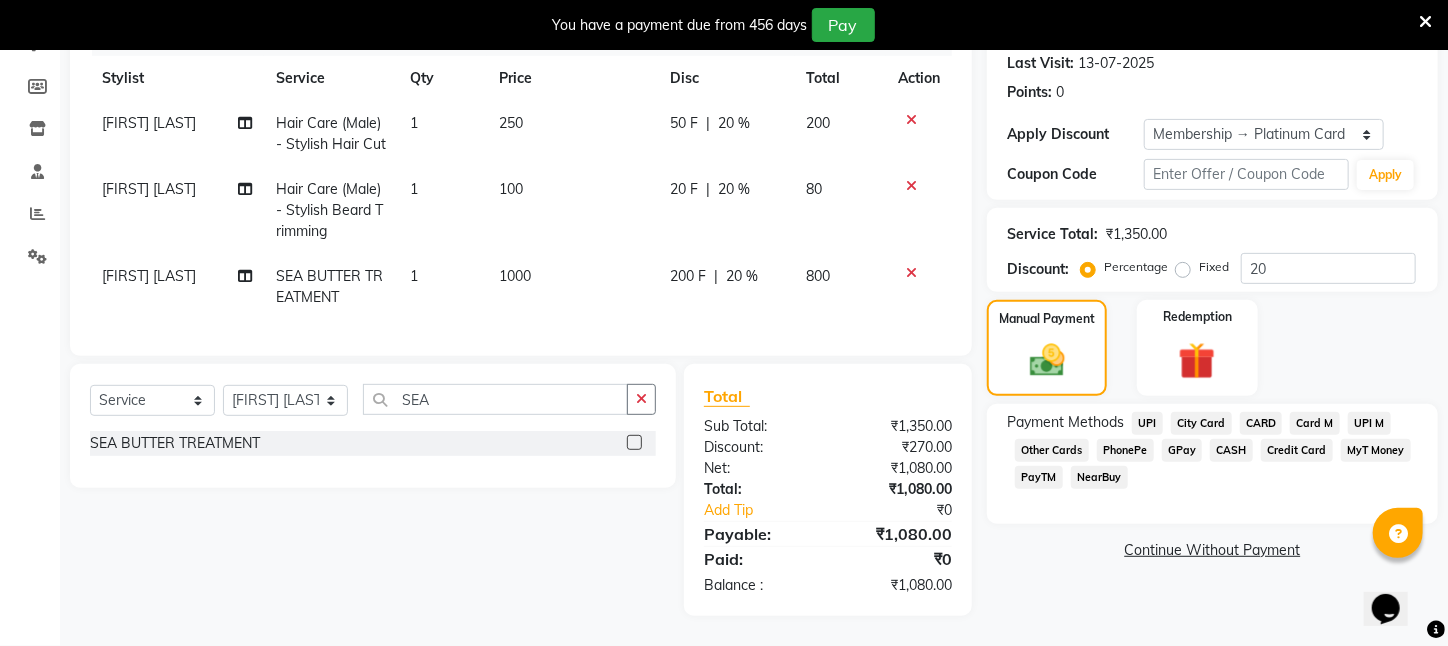 click on "PayTM" 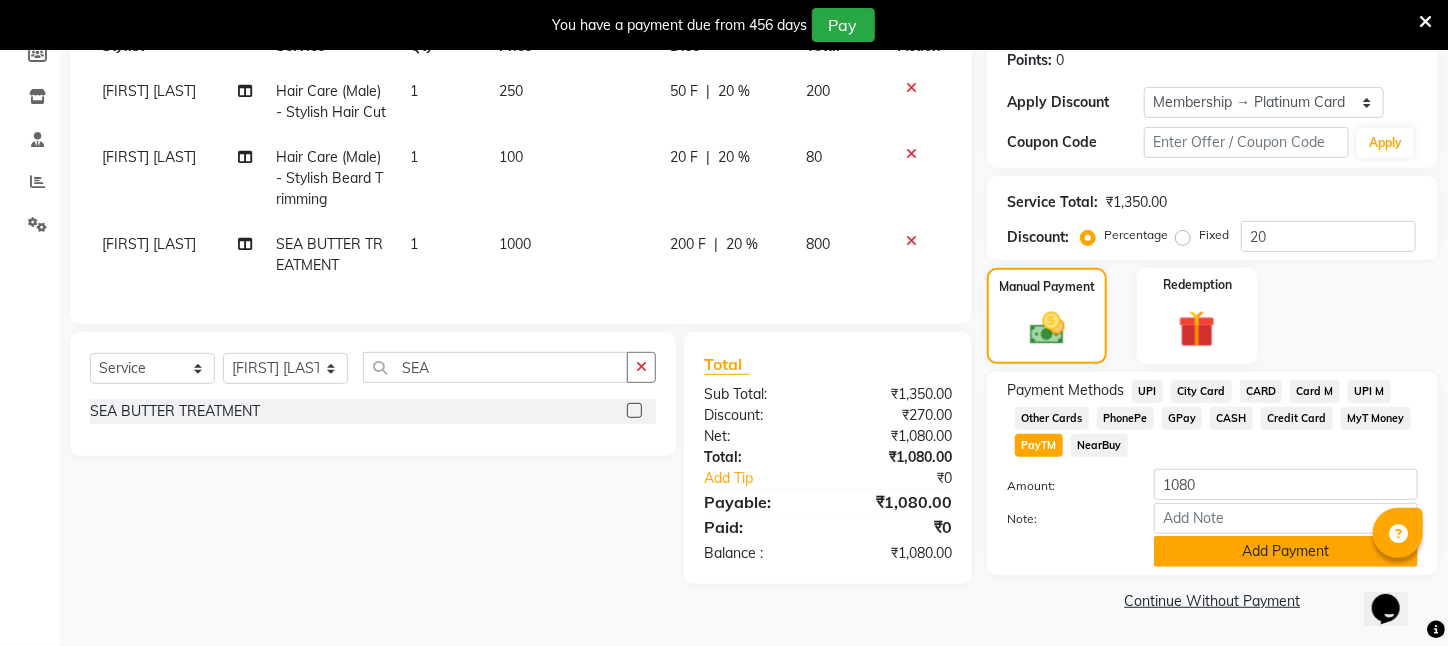 click on "Add Payment" 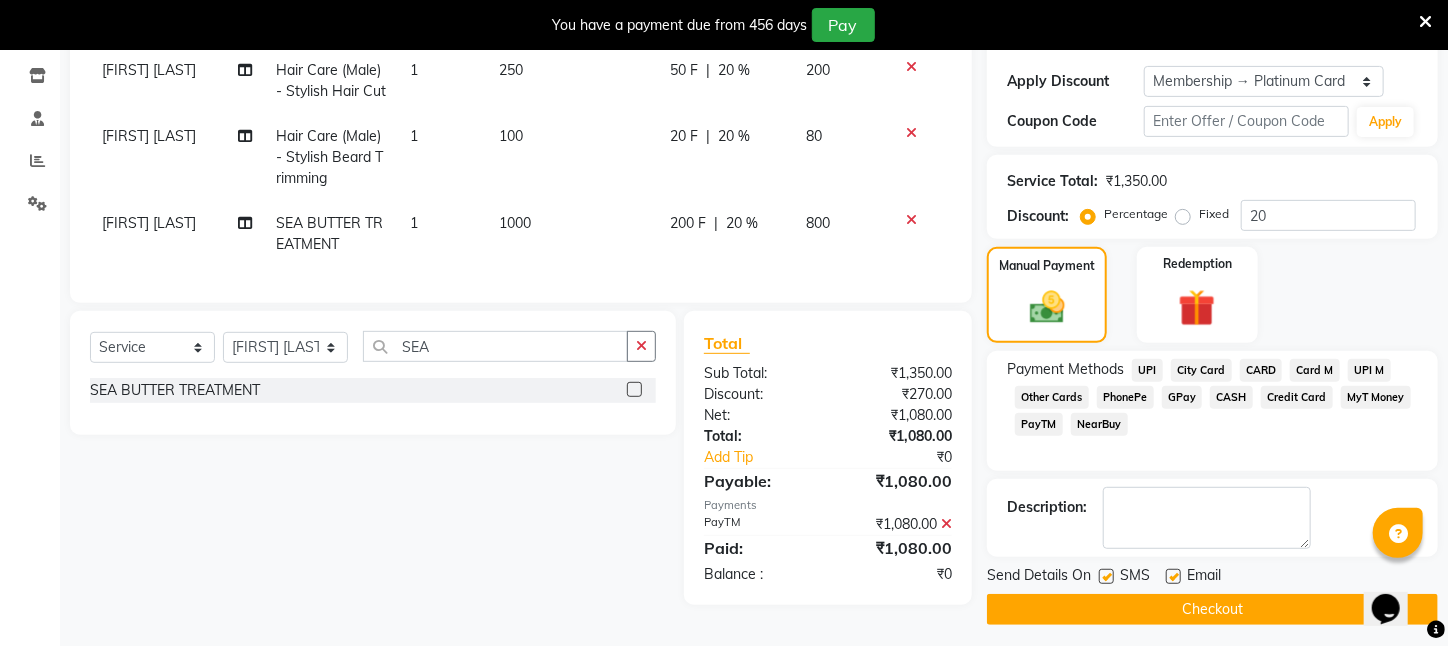 scroll, scrollTop: 361, scrollLeft: 0, axis: vertical 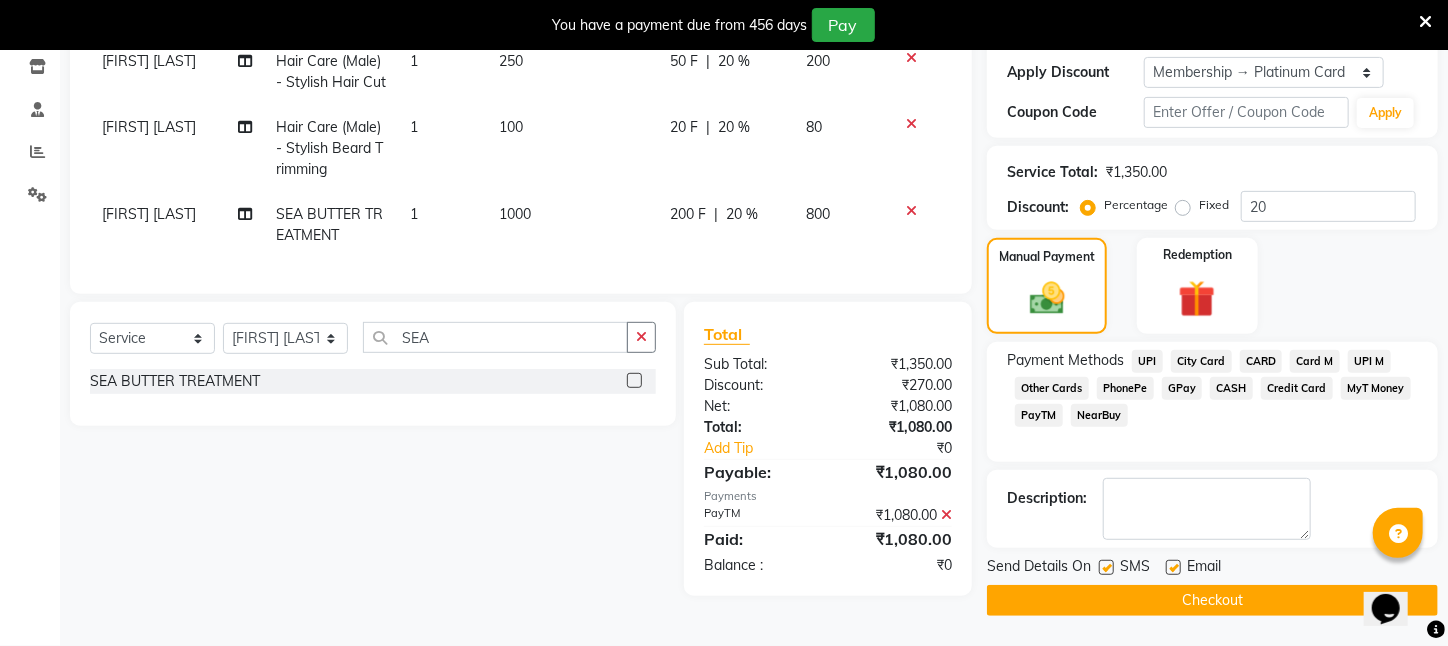 click on "Checkout" 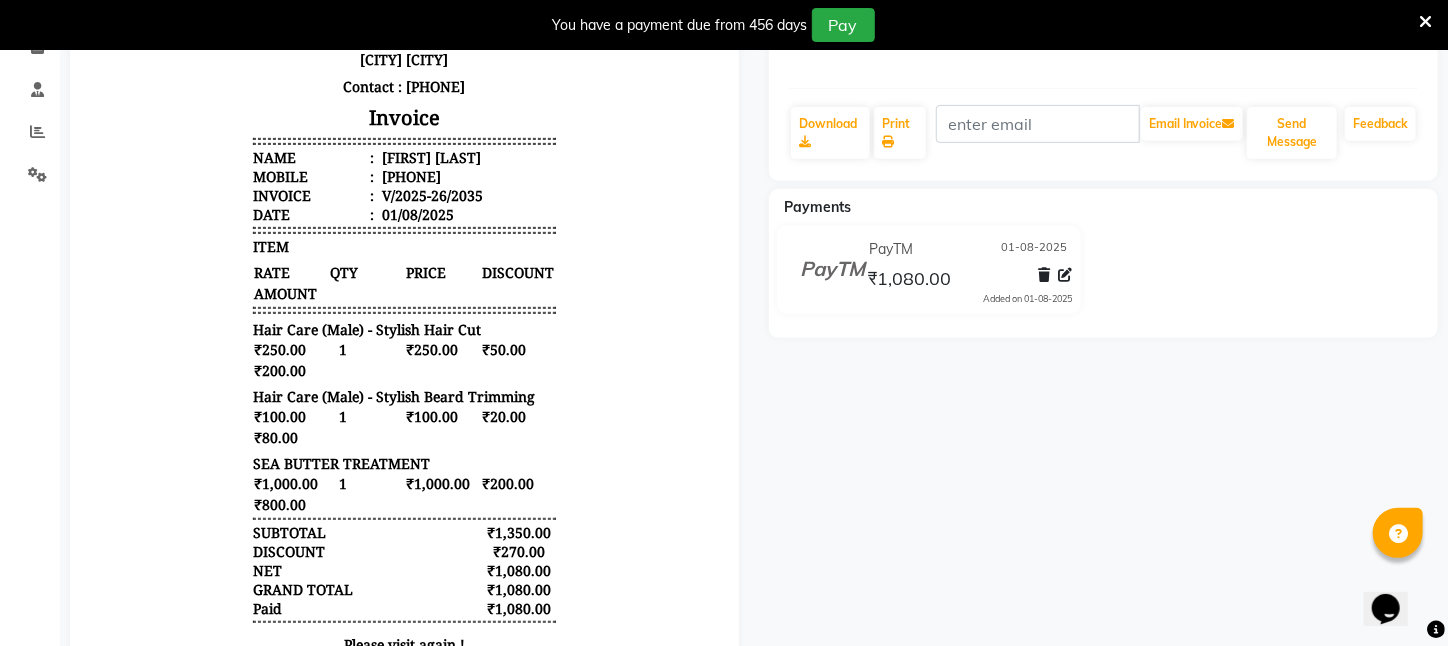 scroll, scrollTop: 468, scrollLeft: 0, axis: vertical 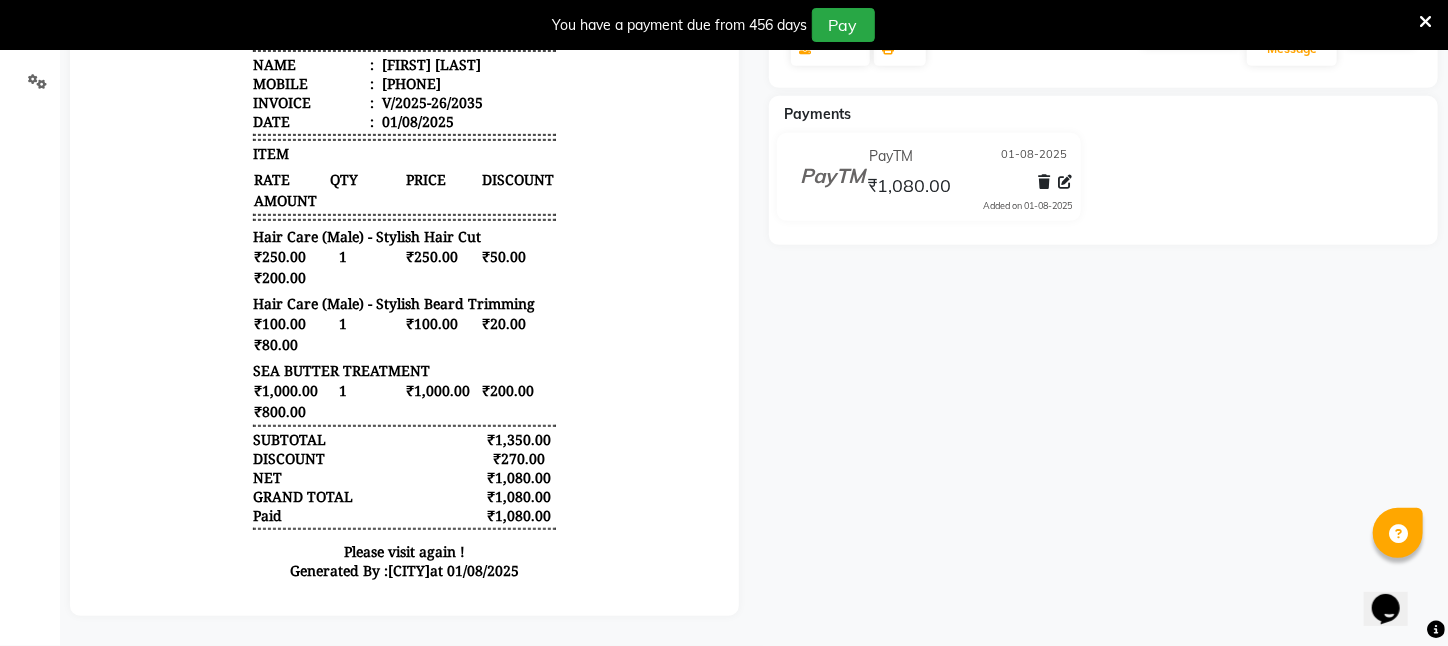 drag, startPoint x: 1323, startPoint y: 587, endPoint x: 854, endPoint y: 412, distance: 500.58566 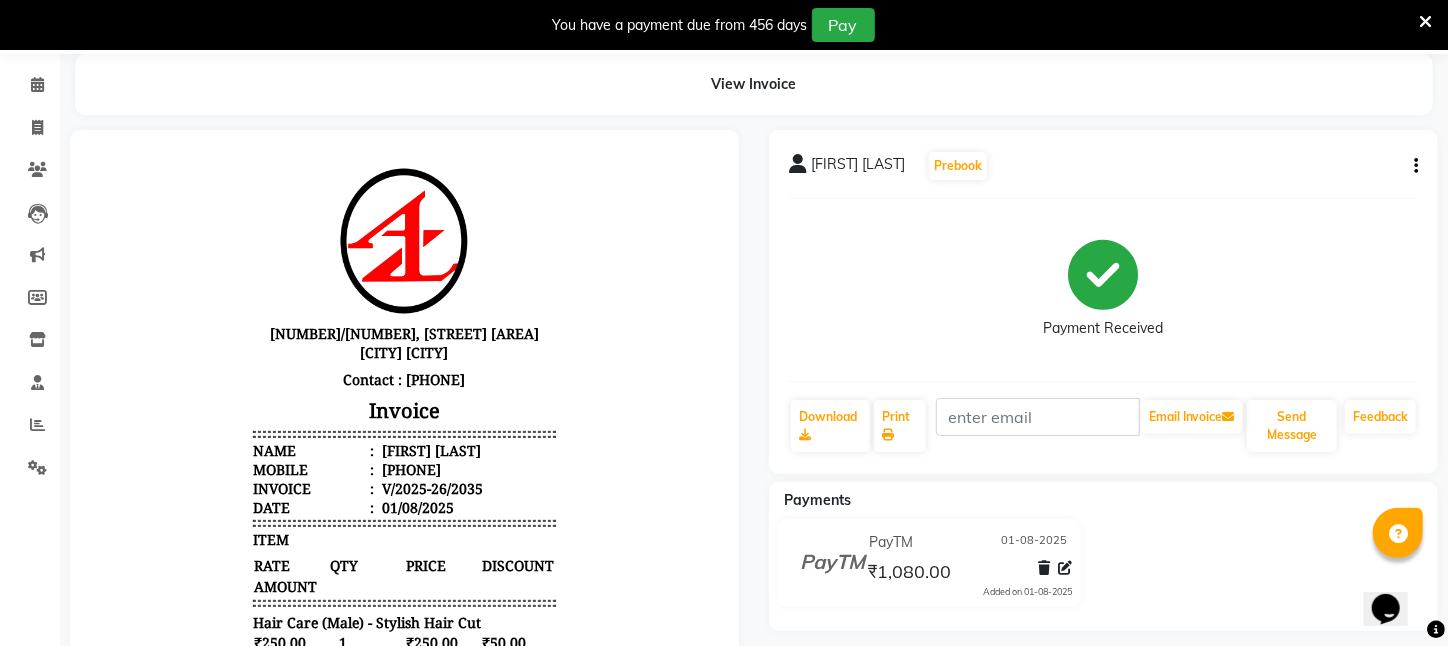 scroll, scrollTop: 0, scrollLeft: 0, axis: both 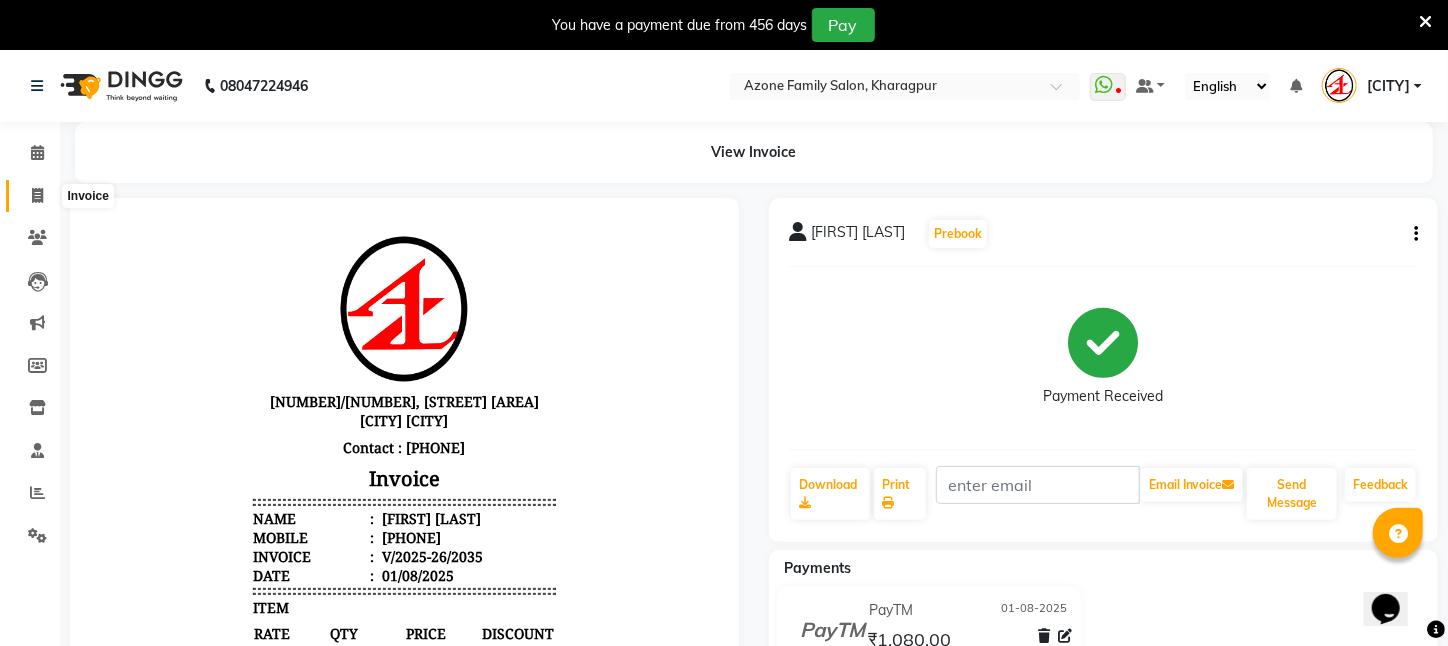 click 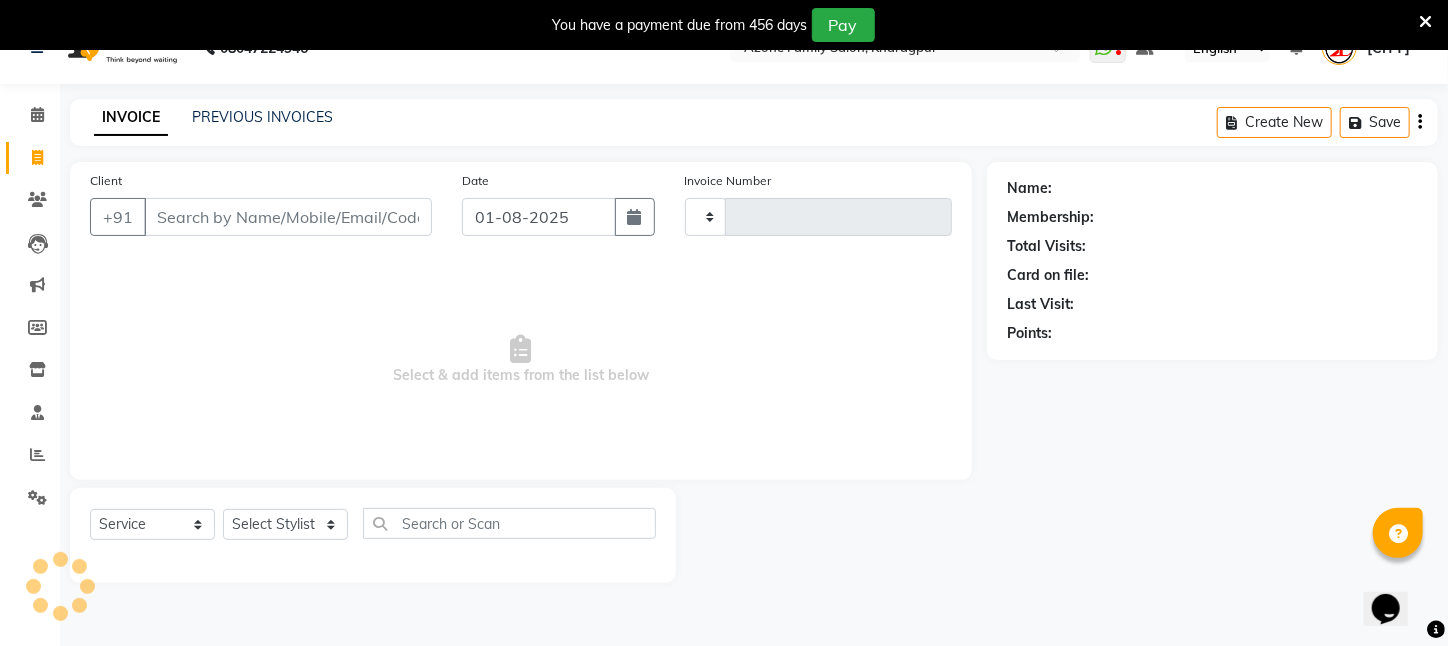 scroll, scrollTop: 50, scrollLeft: 0, axis: vertical 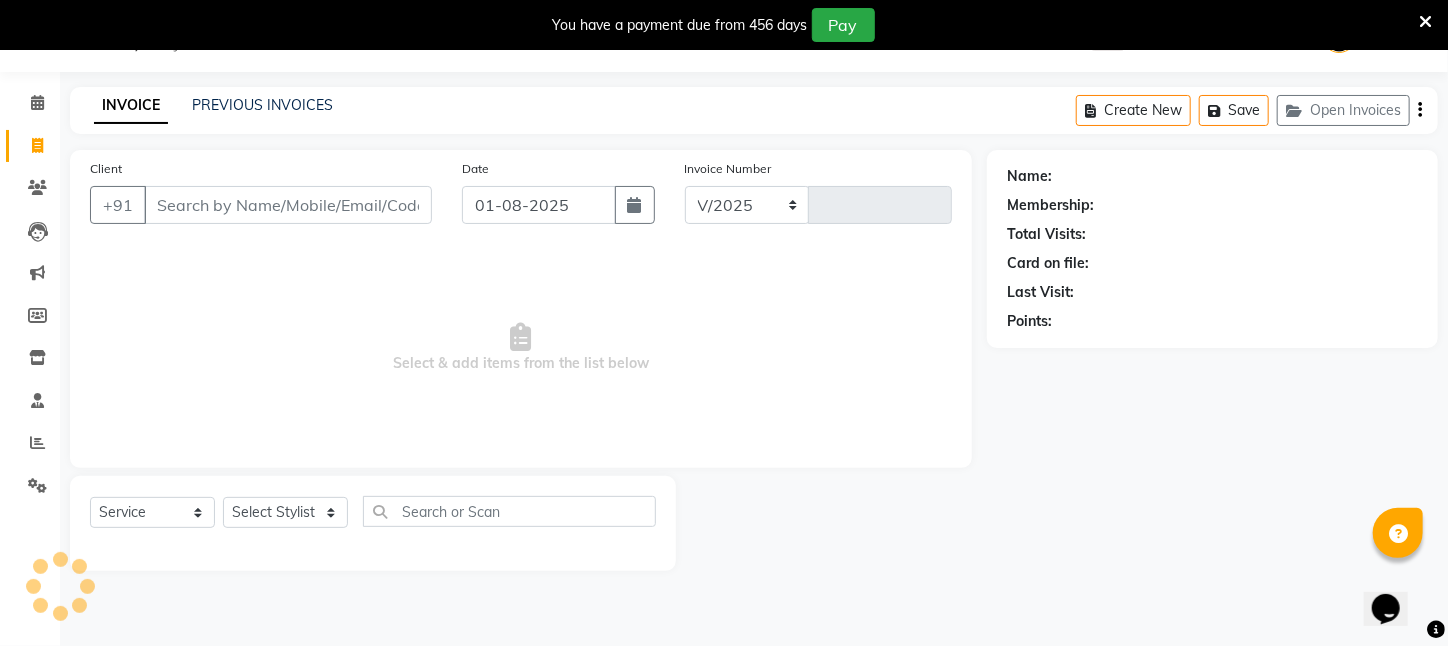 select on "4296" 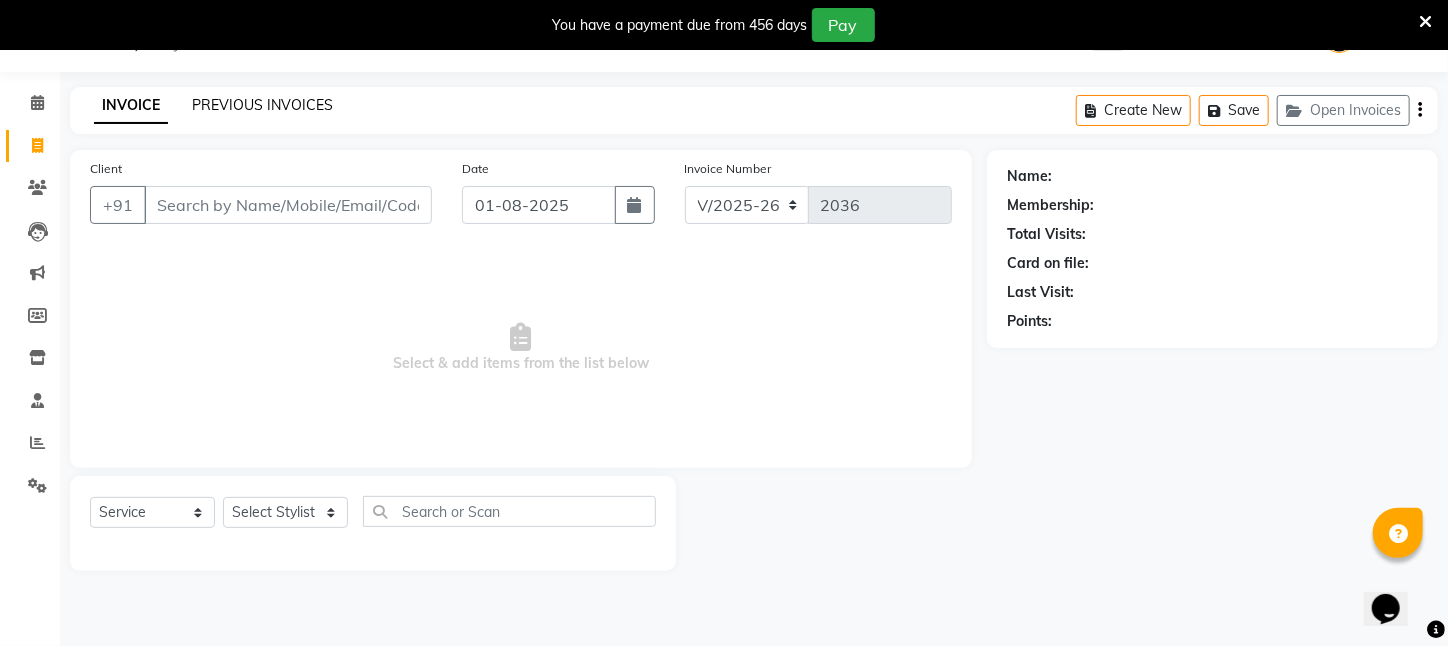 click on "PREVIOUS INVOICES" 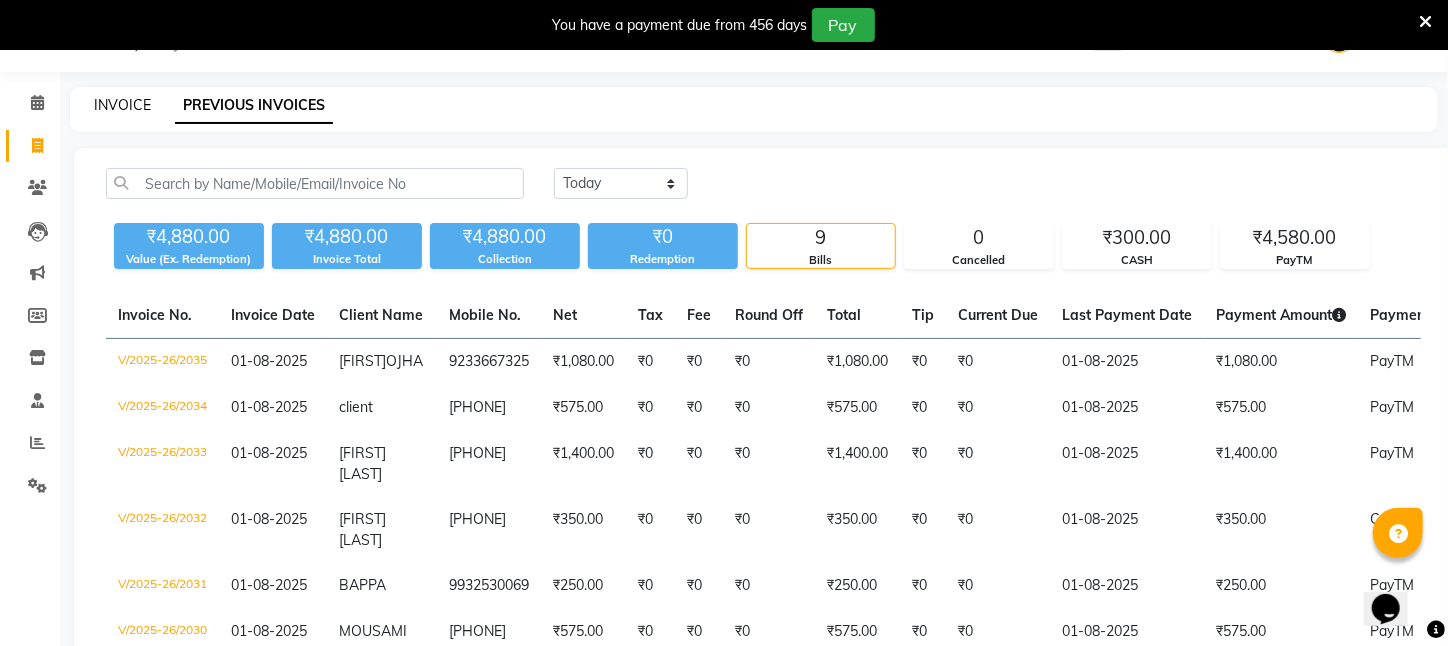 click on "INVOICE" 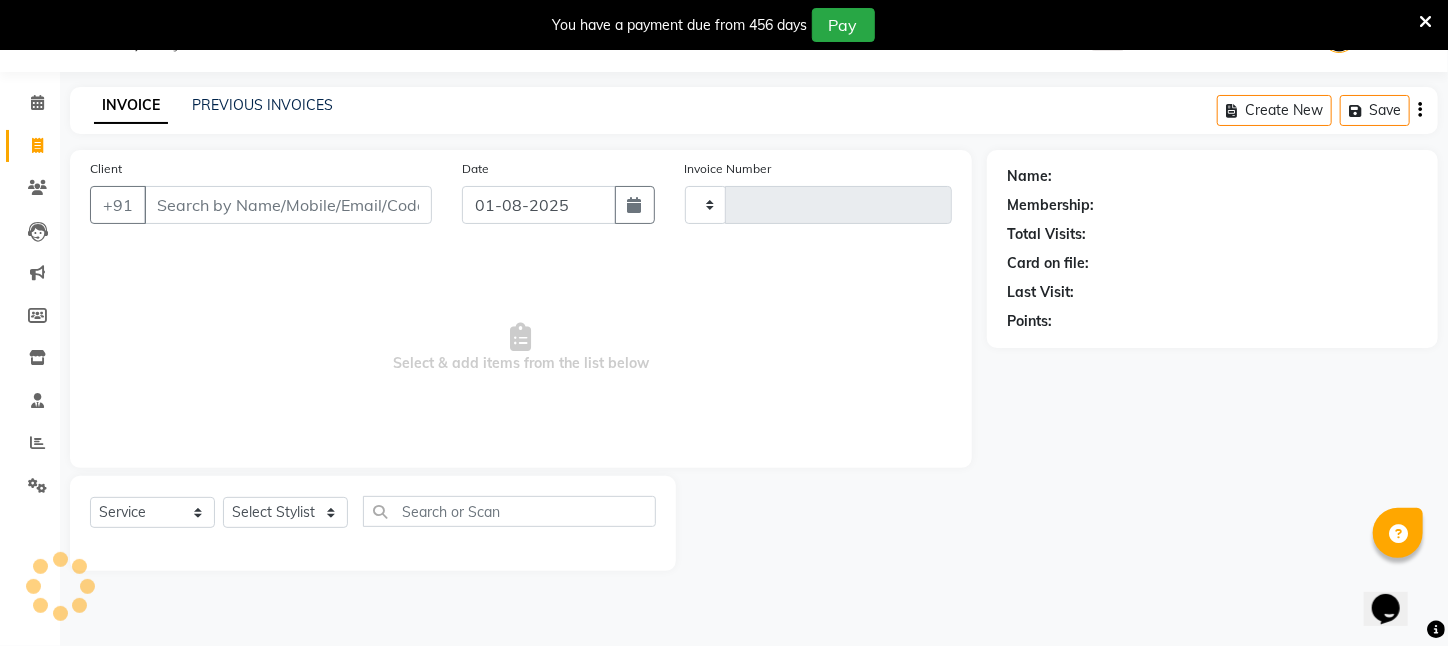 type on "2036" 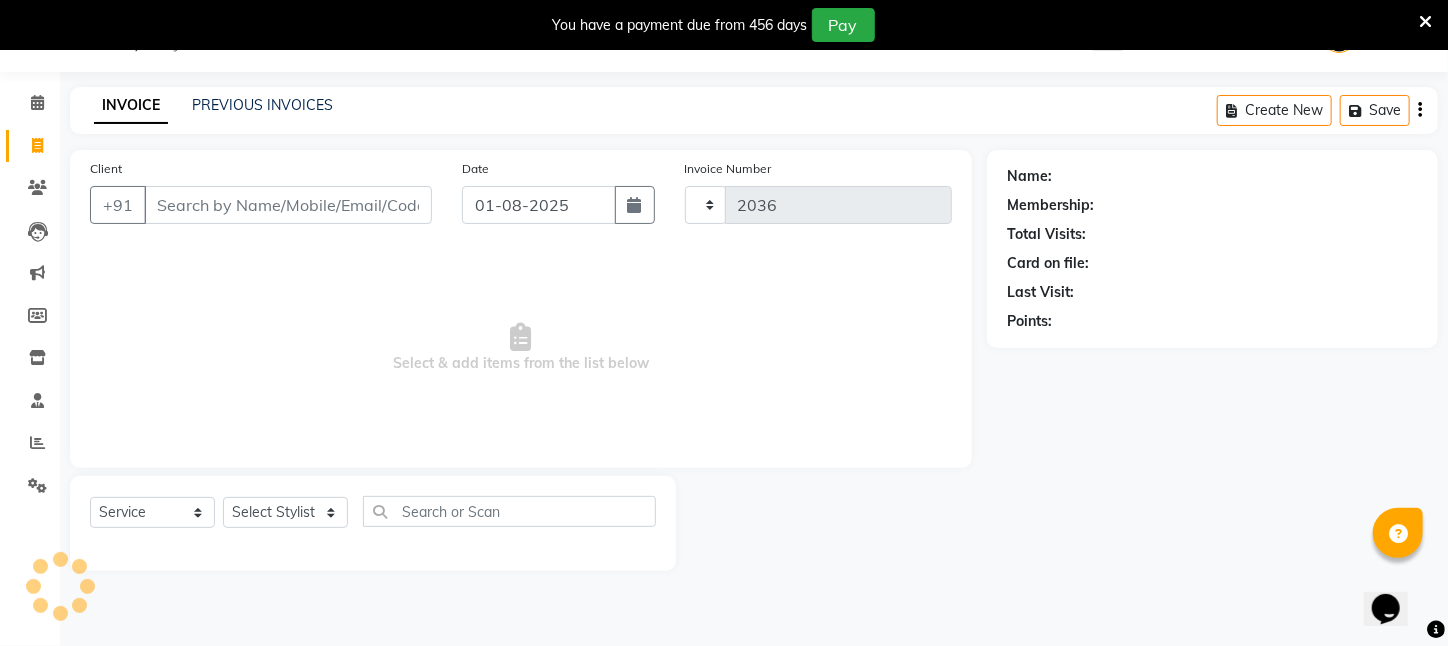 select on "4296" 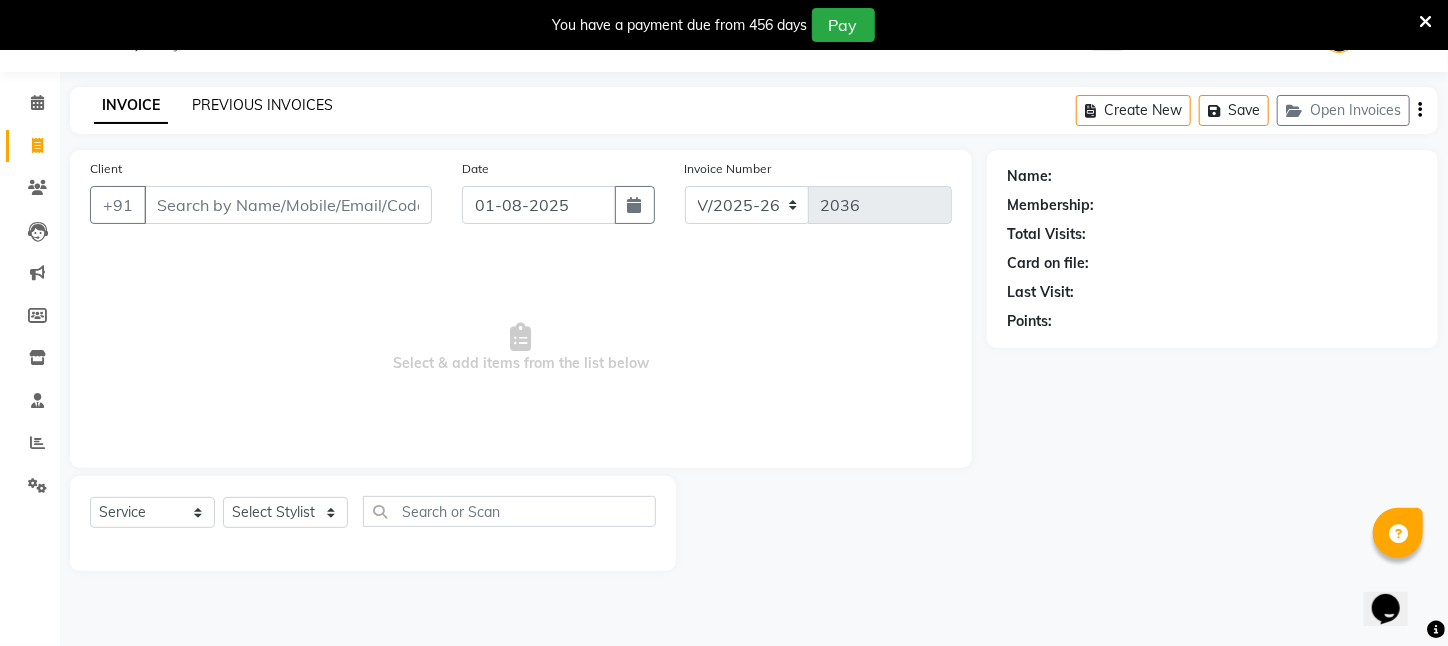 click on "PREVIOUS INVOICES" 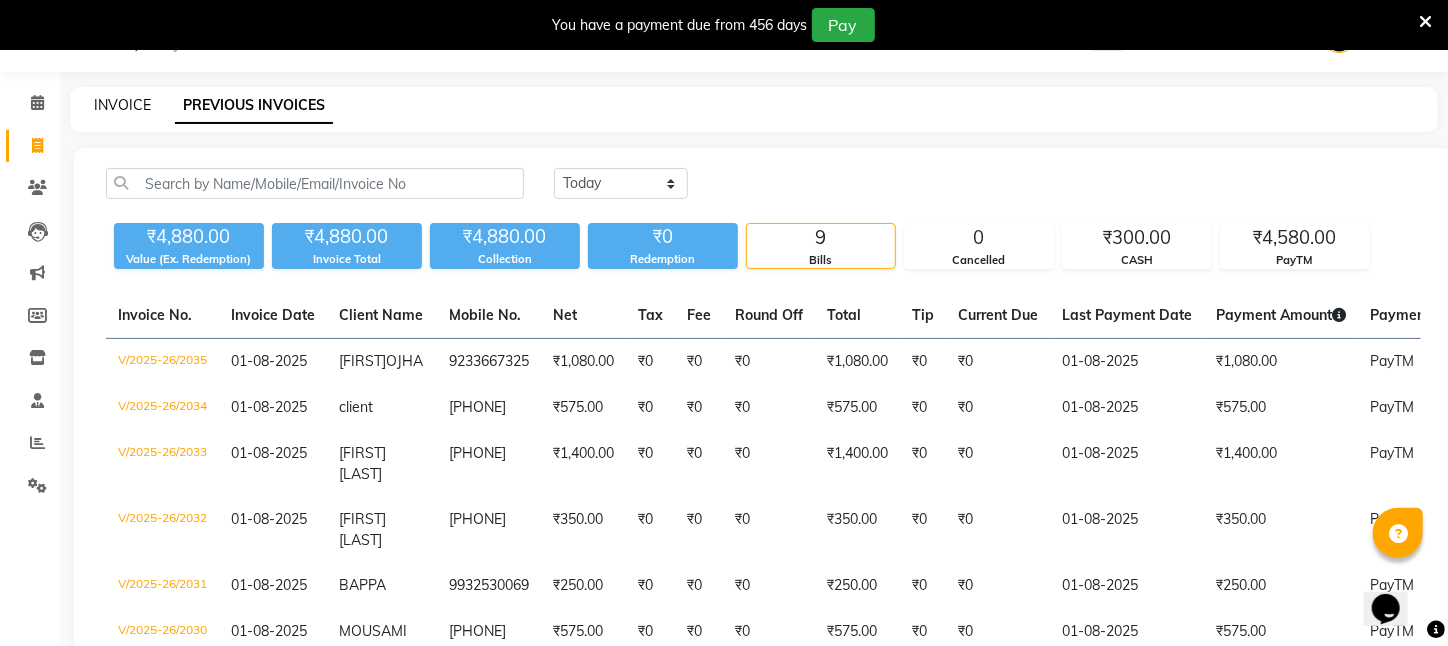 click on "INVOICE" 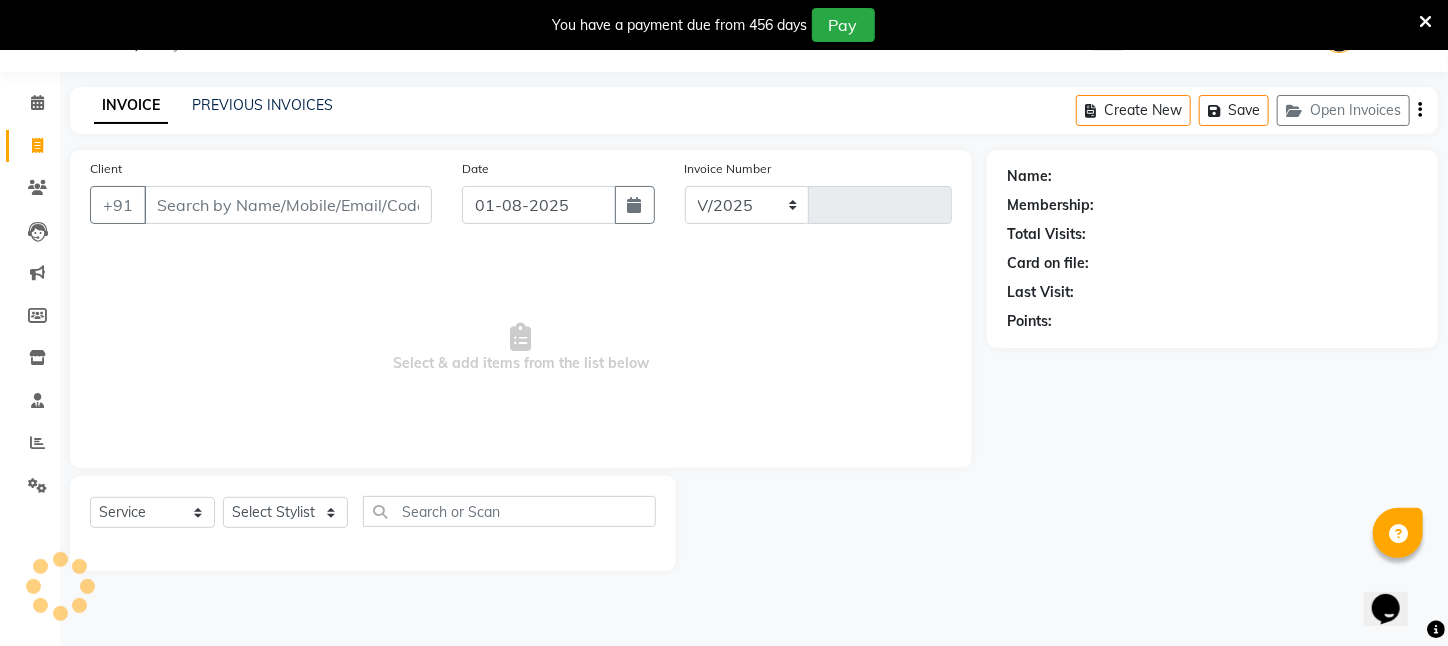 select on "4296" 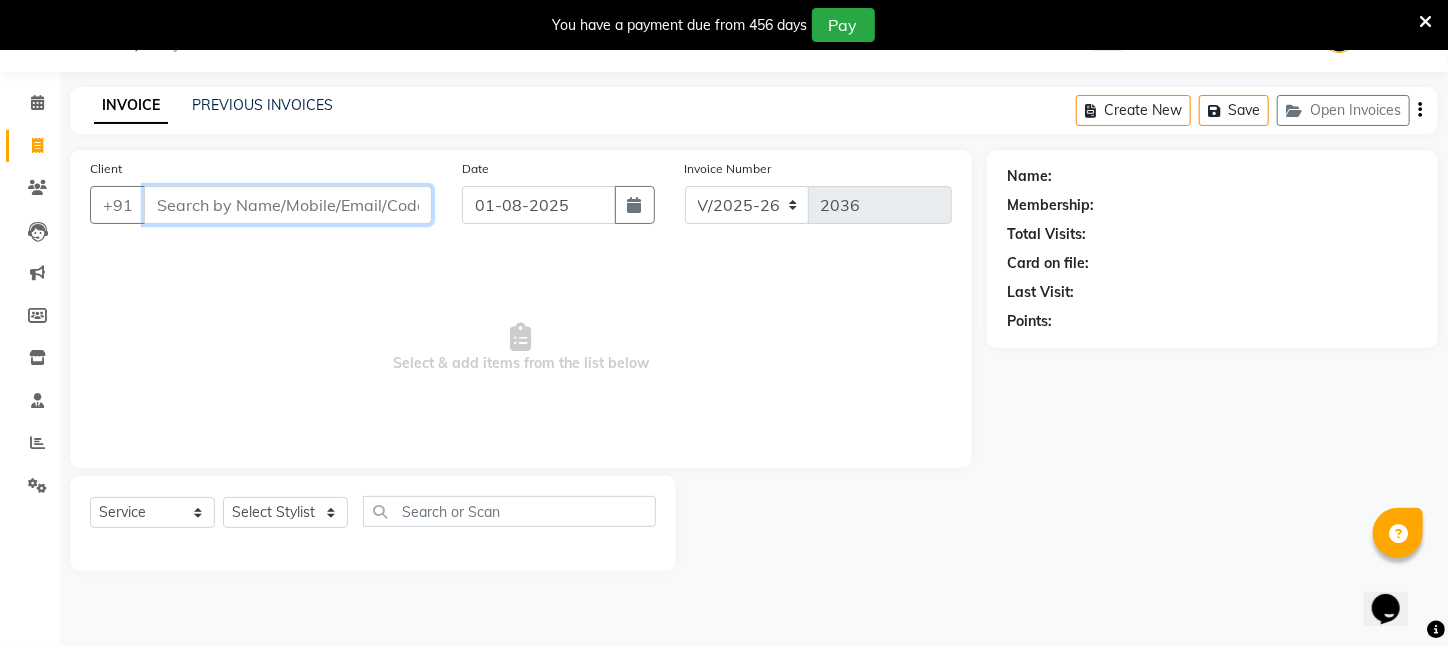 click on "Client" at bounding box center [288, 205] 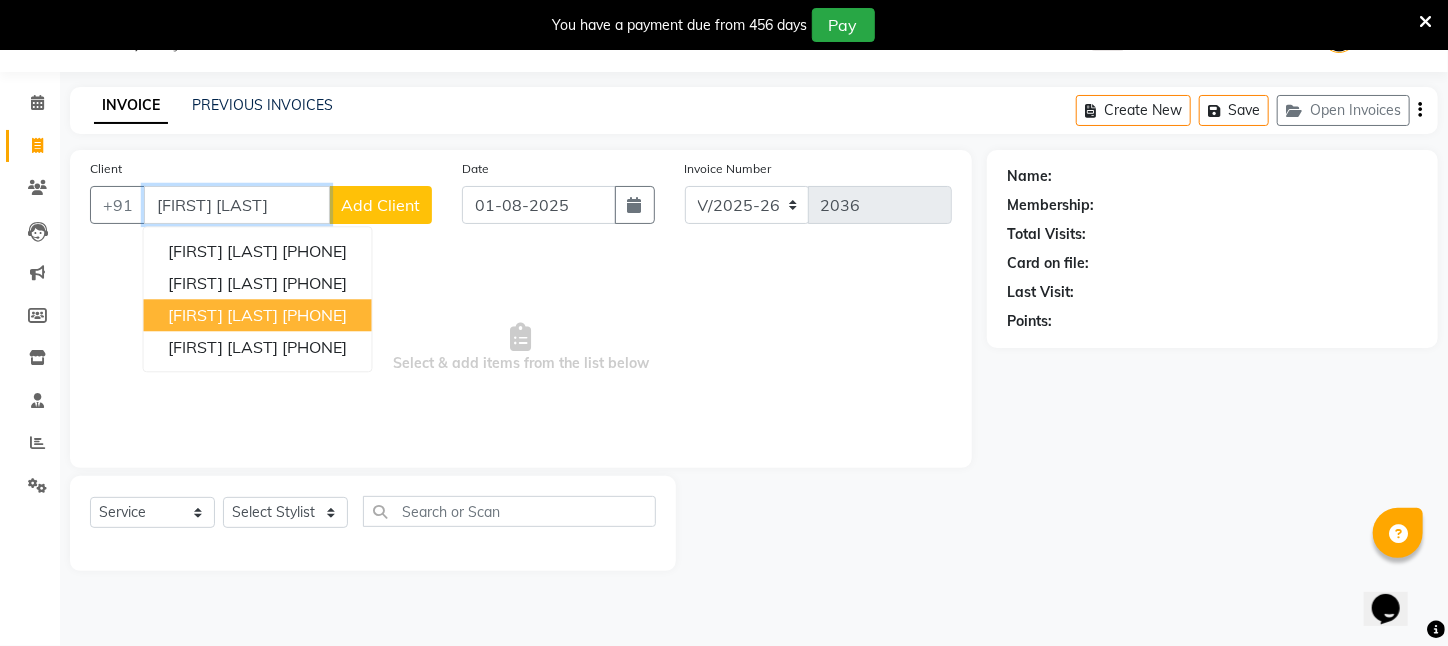 click on "[PHONE]" at bounding box center [315, 315] 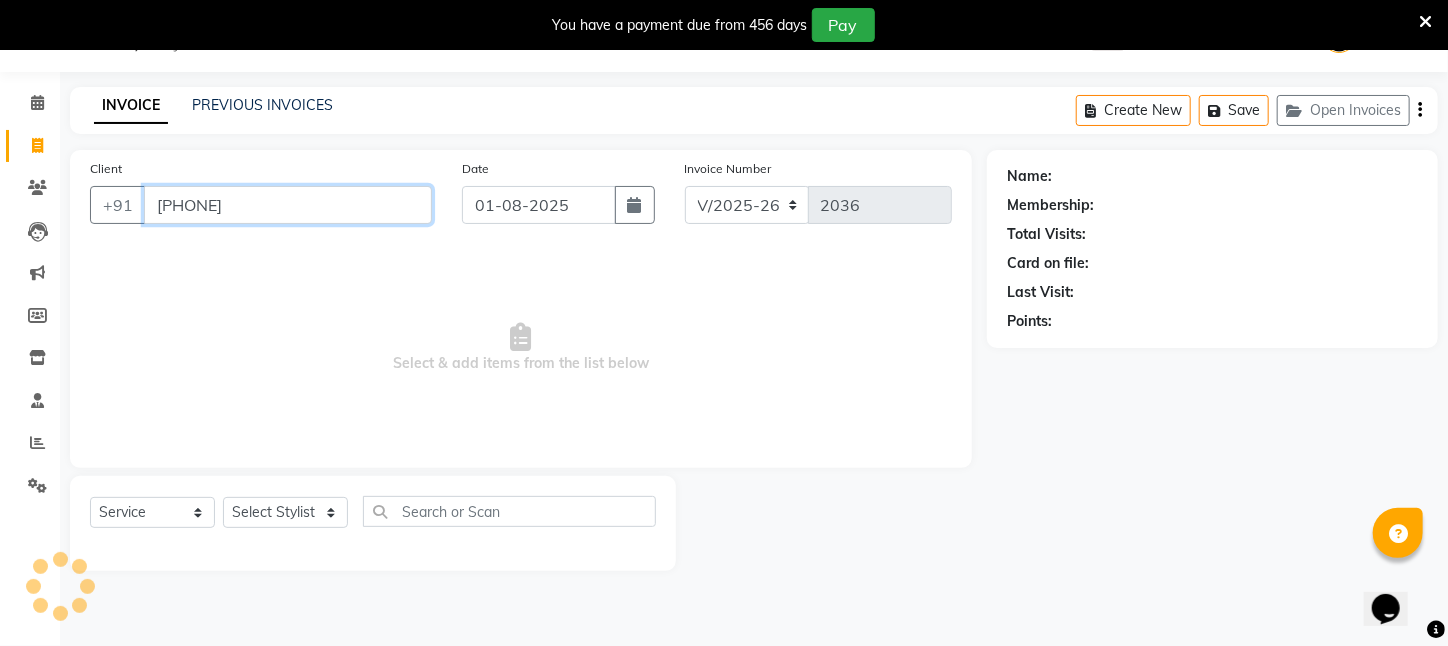 type on "[PHONE]" 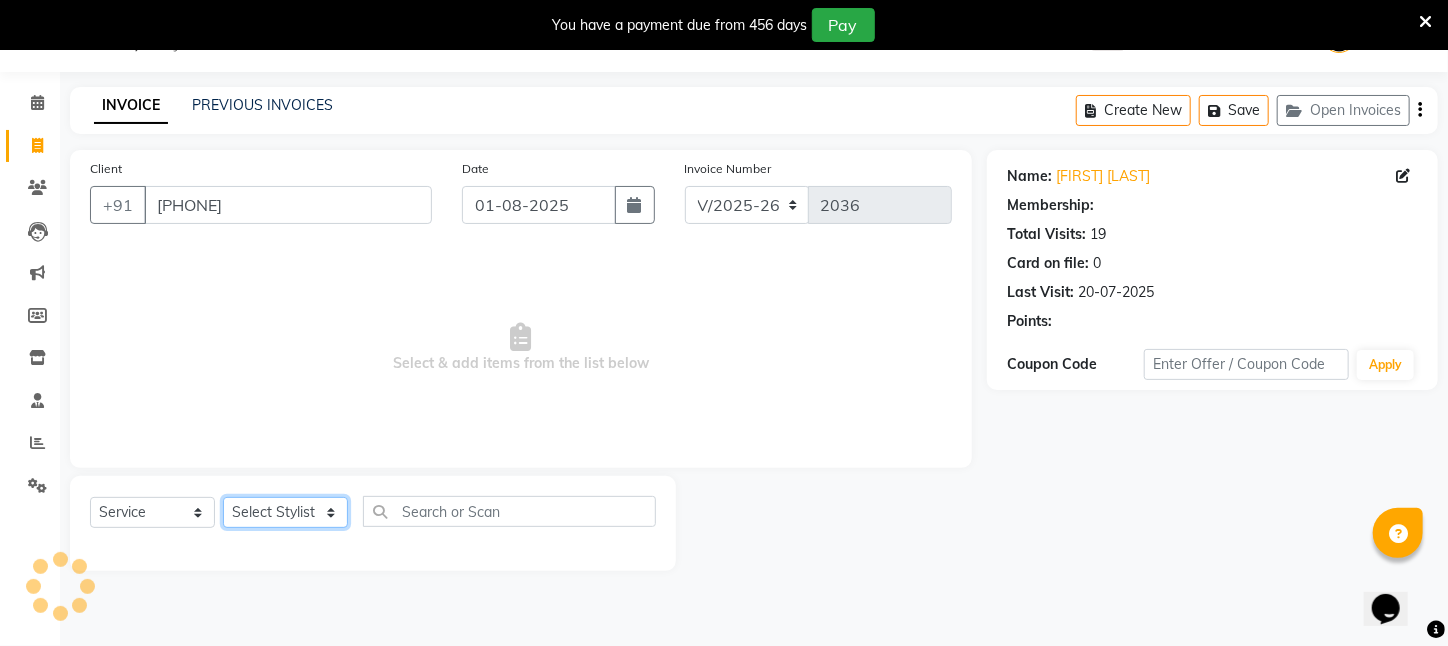 click on "Select Stylist [FIRST] [LAST] [FIRST] [FIRST] [FIRST] [FIRST] [FIRST] [FIRST] [FIRST] [FIRST] [FIRST] [FIRST] [FIRST] [FIRST] [FIRST] [FIRST] [FIRST] [FIRST] [FIRST] [FIRST] [FIRST]" 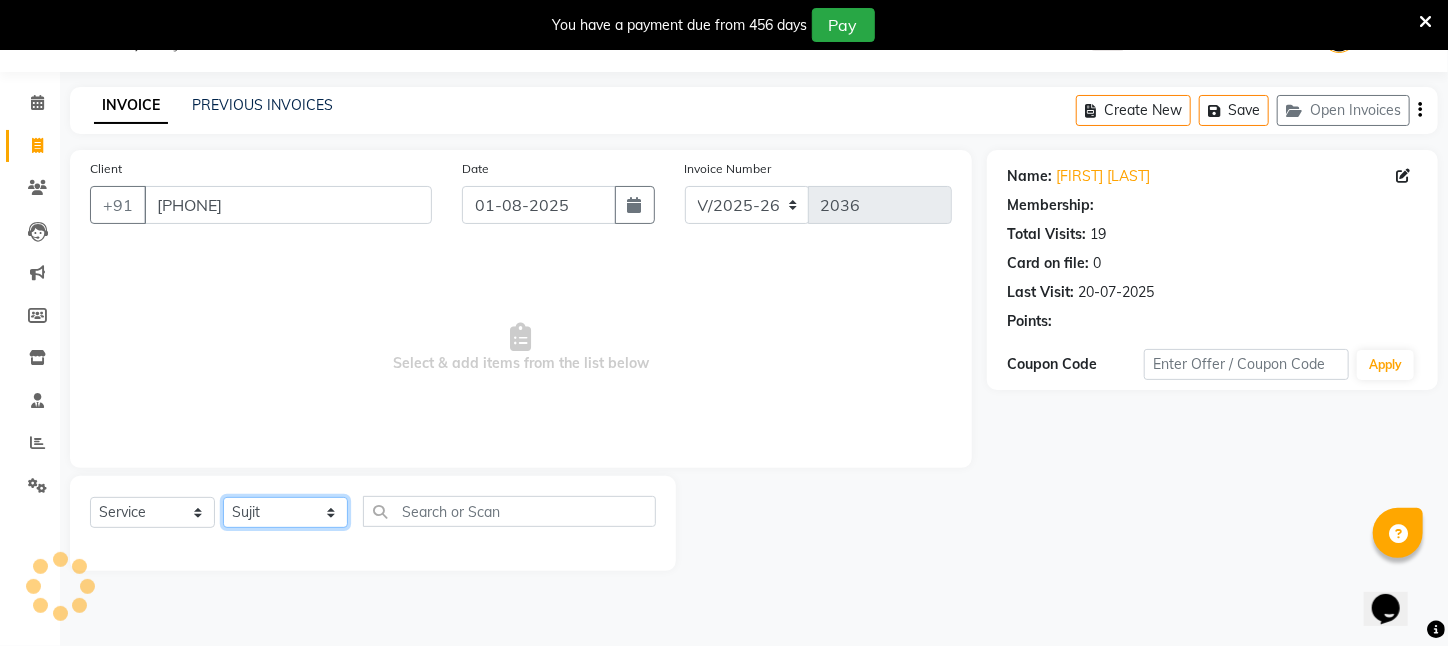 click on "Select Stylist [FIRST] [LAST] [FIRST] [FIRST] [FIRST] [FIRST] [FIRST] [FIRST] [FIRST] [FIRST] [FIRST] [FIRST] [FIRST] [FIRST] [FIRST] [FIRST] [FIRST] [FIRST] [FIRST] [FIRST] [FIRST]" 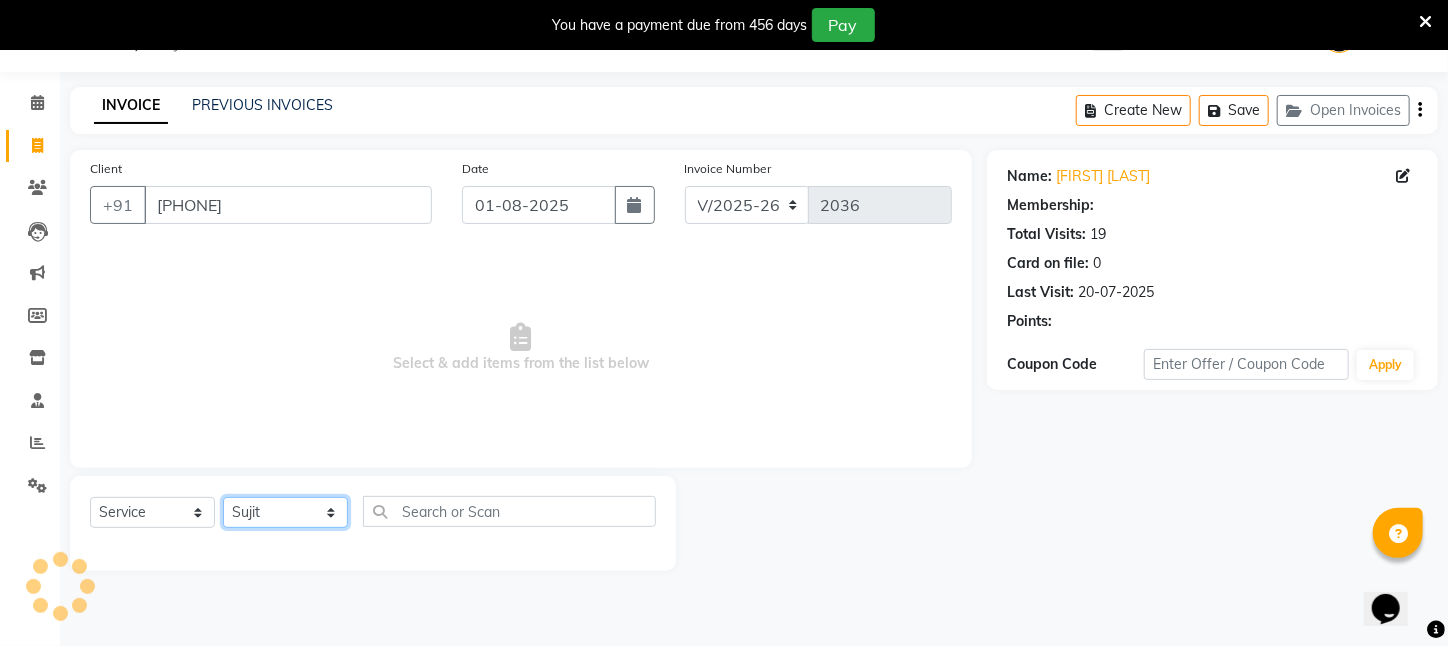 select on "1: Object" 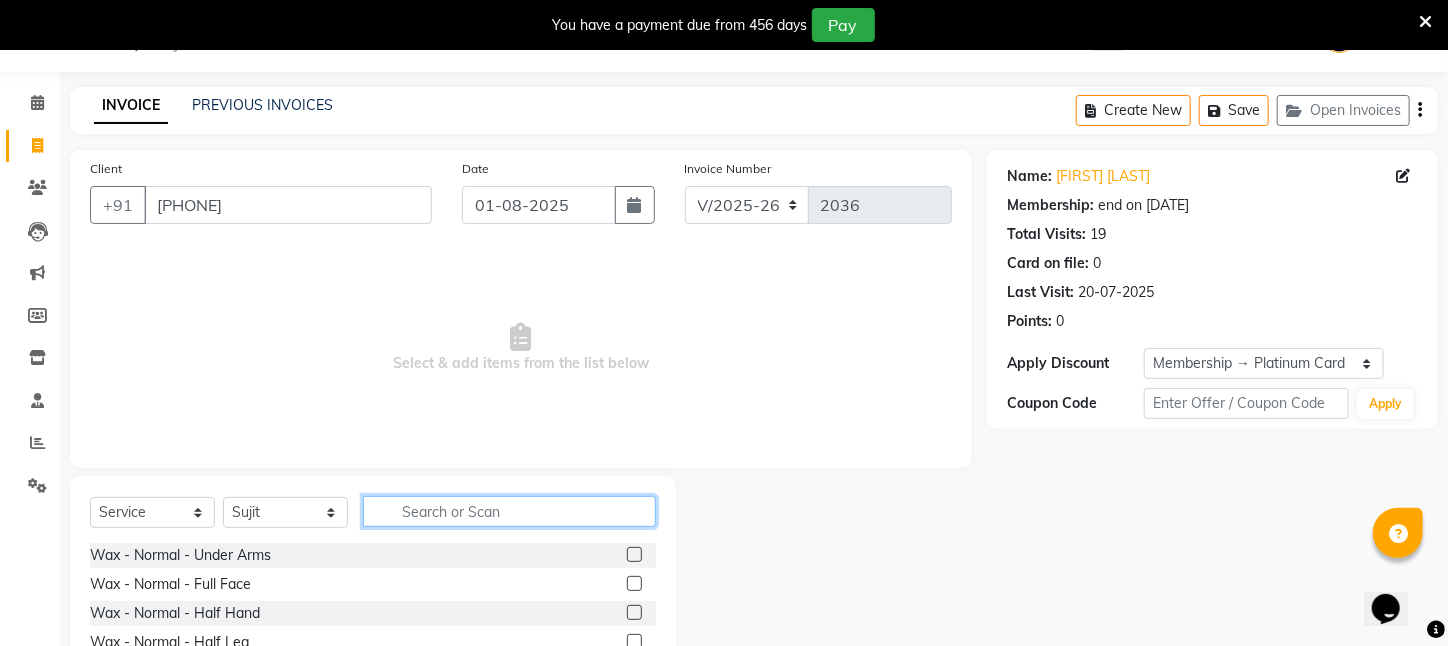 click 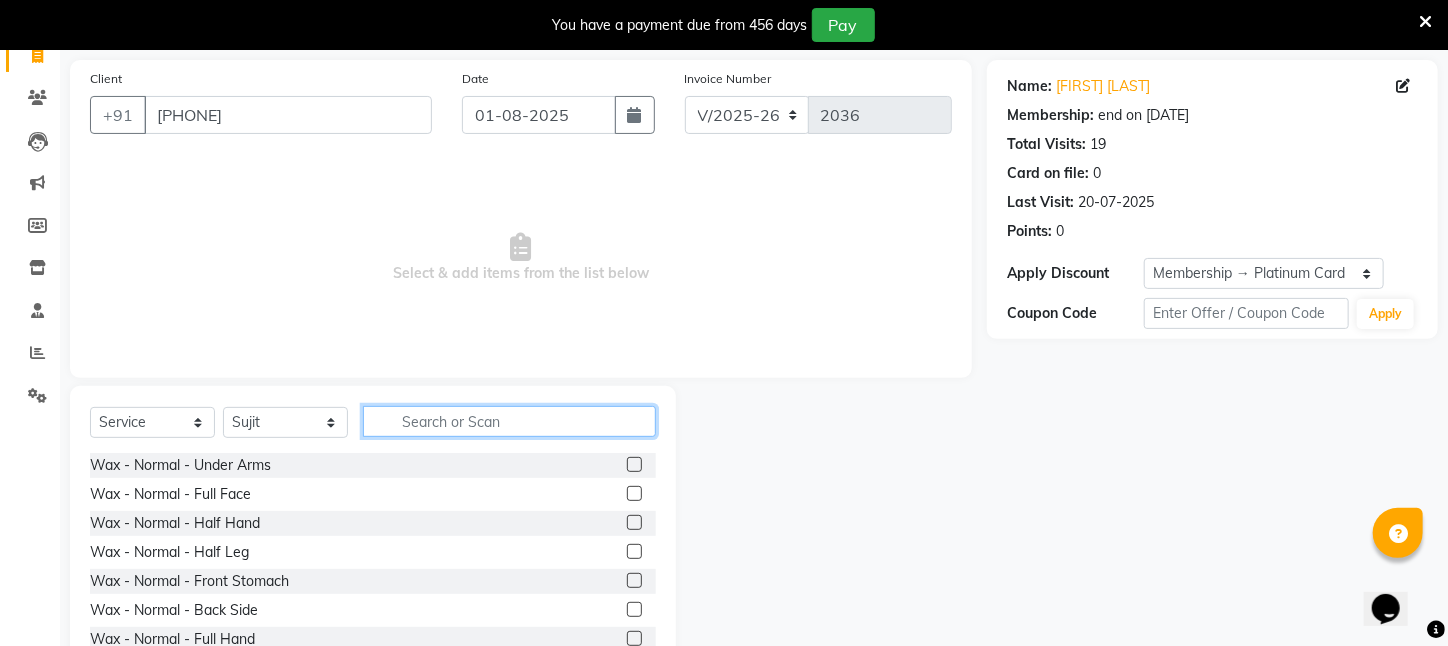 scroll, scrollTop: 204, scrollLeft: 0, axis: vertical 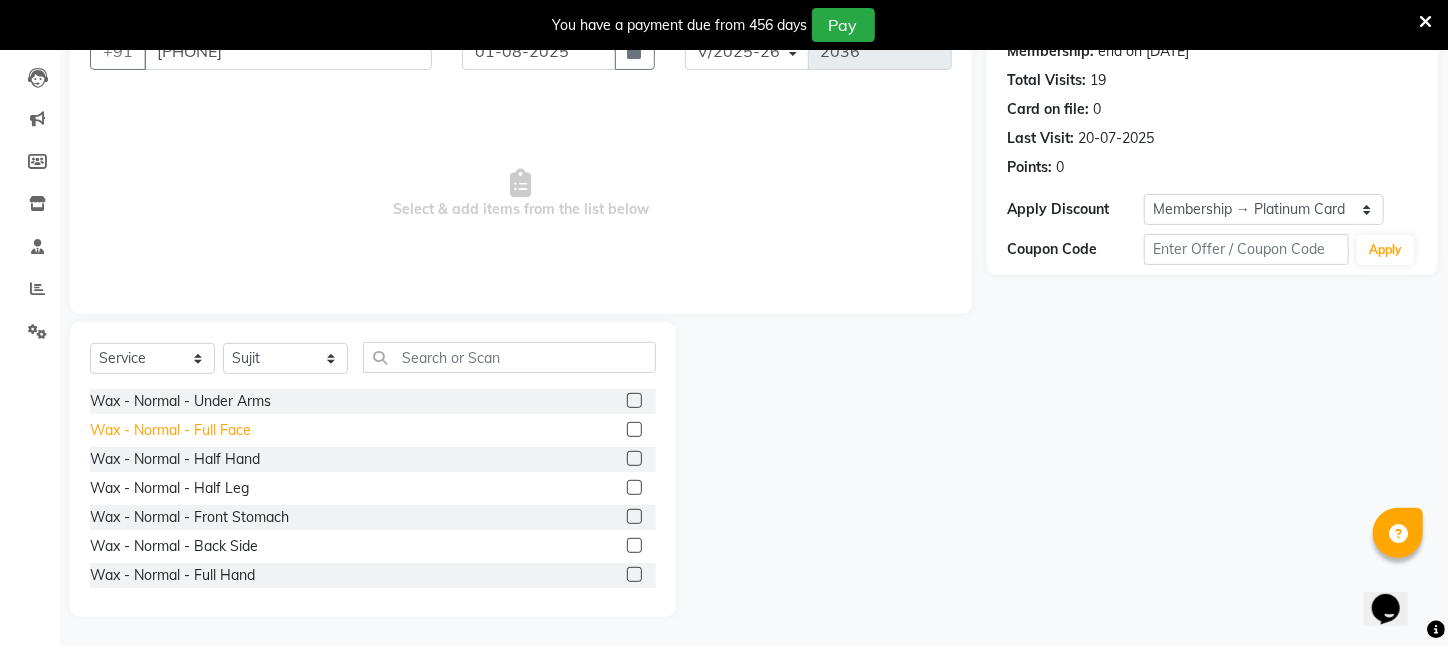 click on "Wax - Normal    -   Full Face" 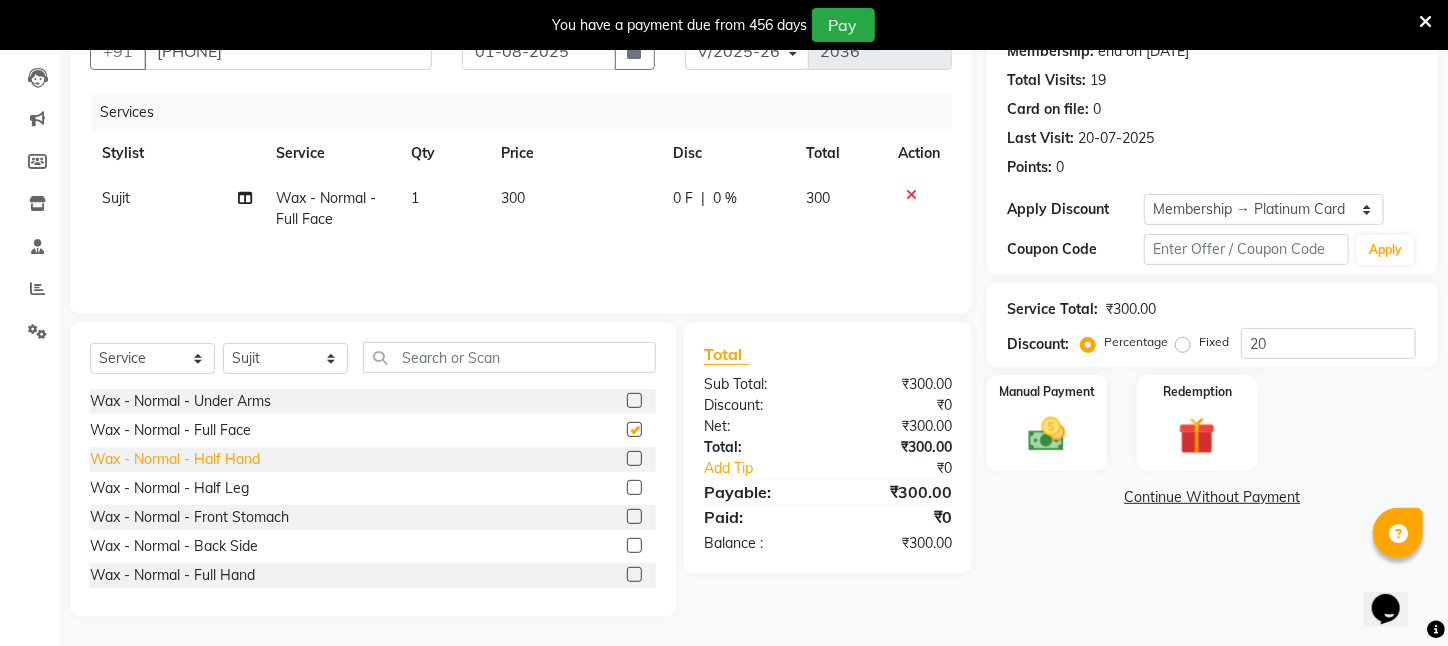 checkbox on "false" 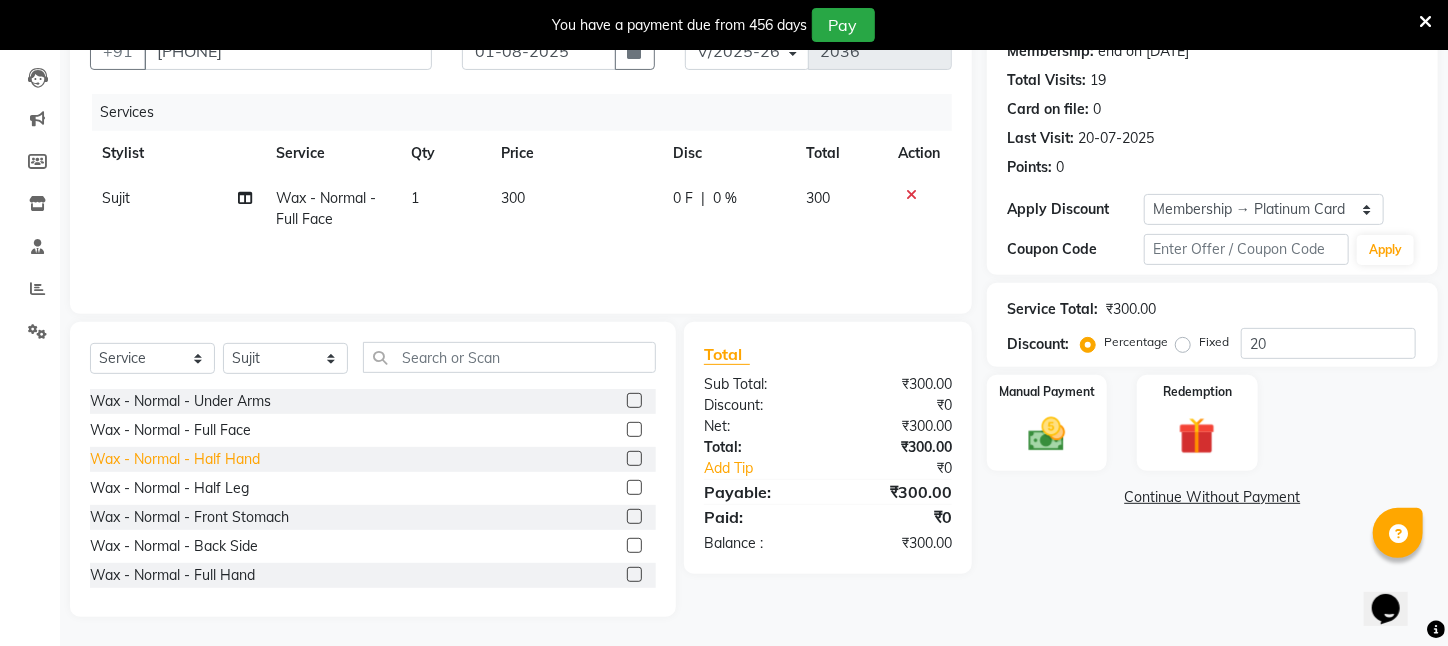 click on "Wax - Normal    -   Half Hand" 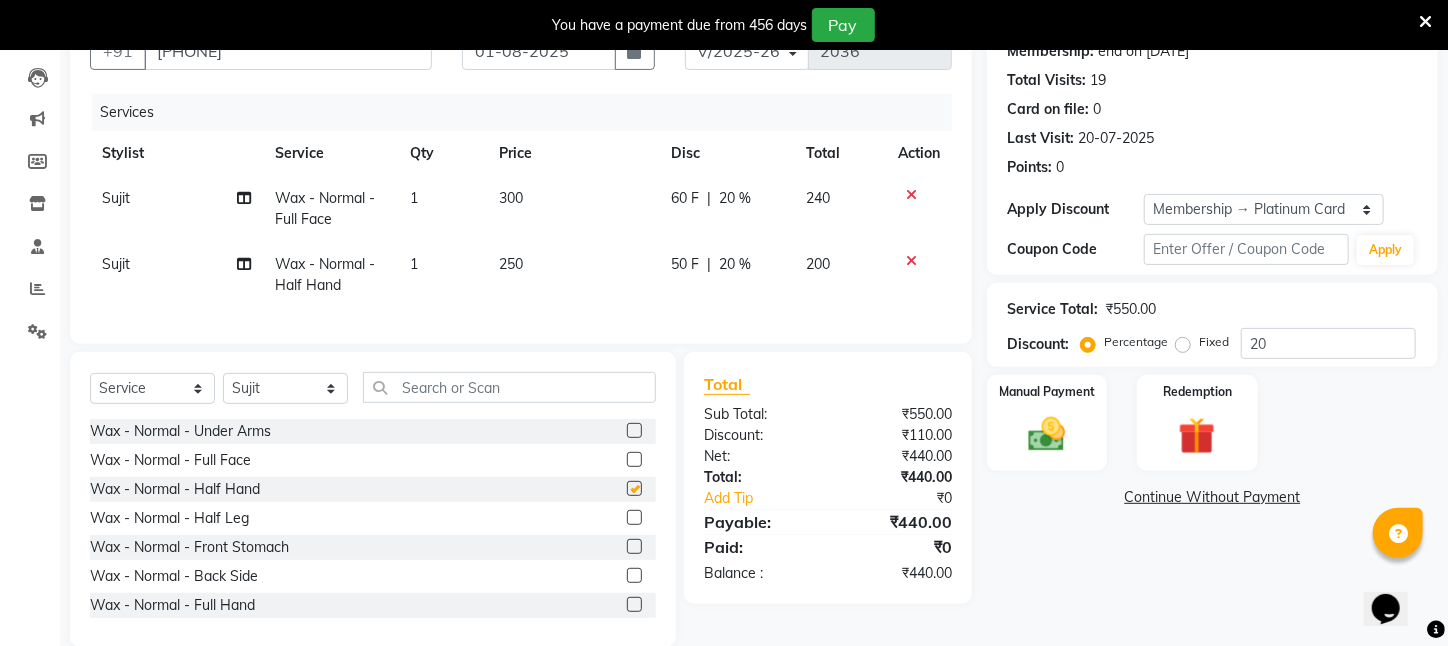 checkbox on "false" 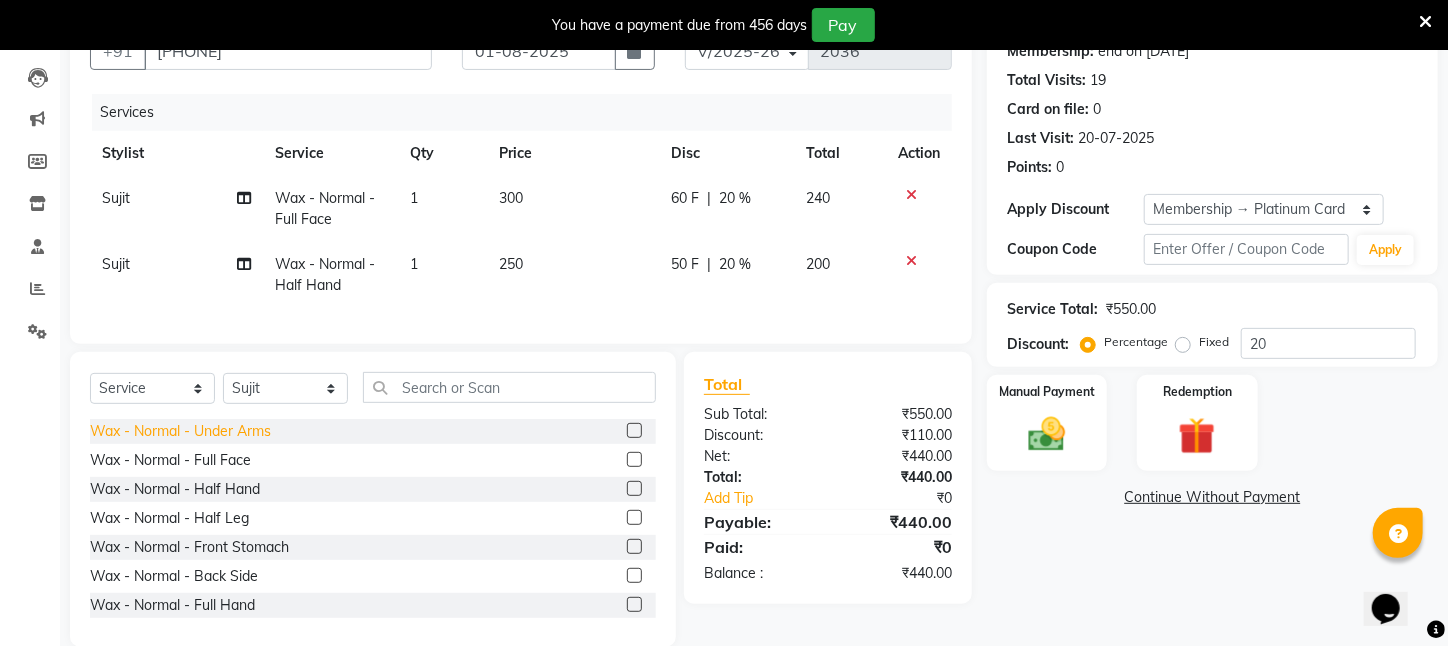 click on "Wax - Normal    -   Under Arms" 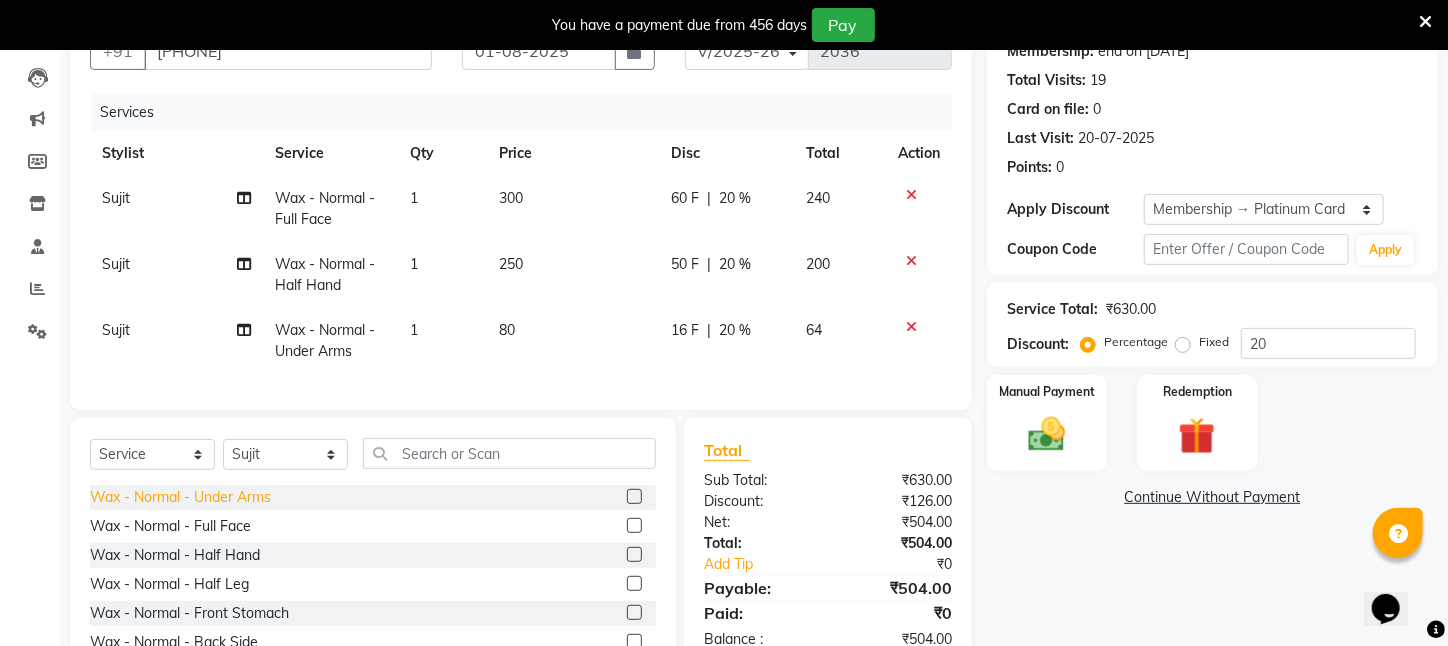 click on "Wax - Normal    -   Under Arms" 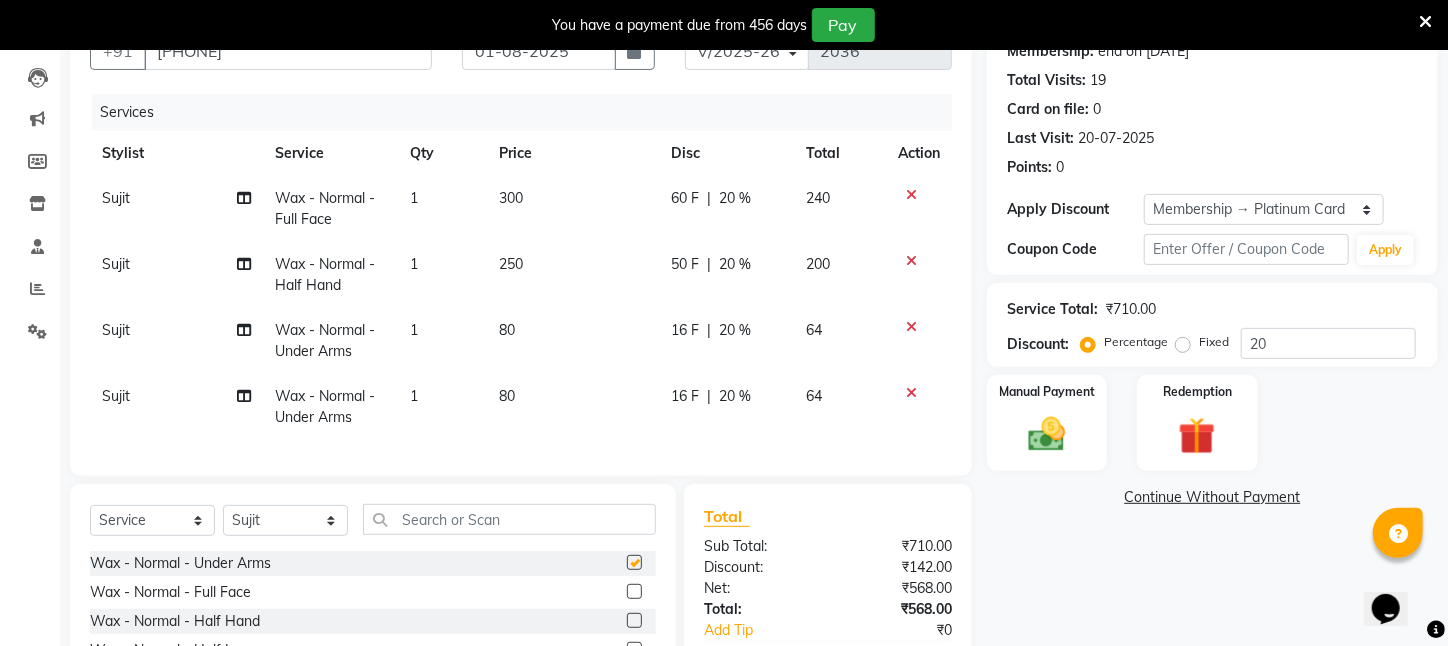checkbox on "false" 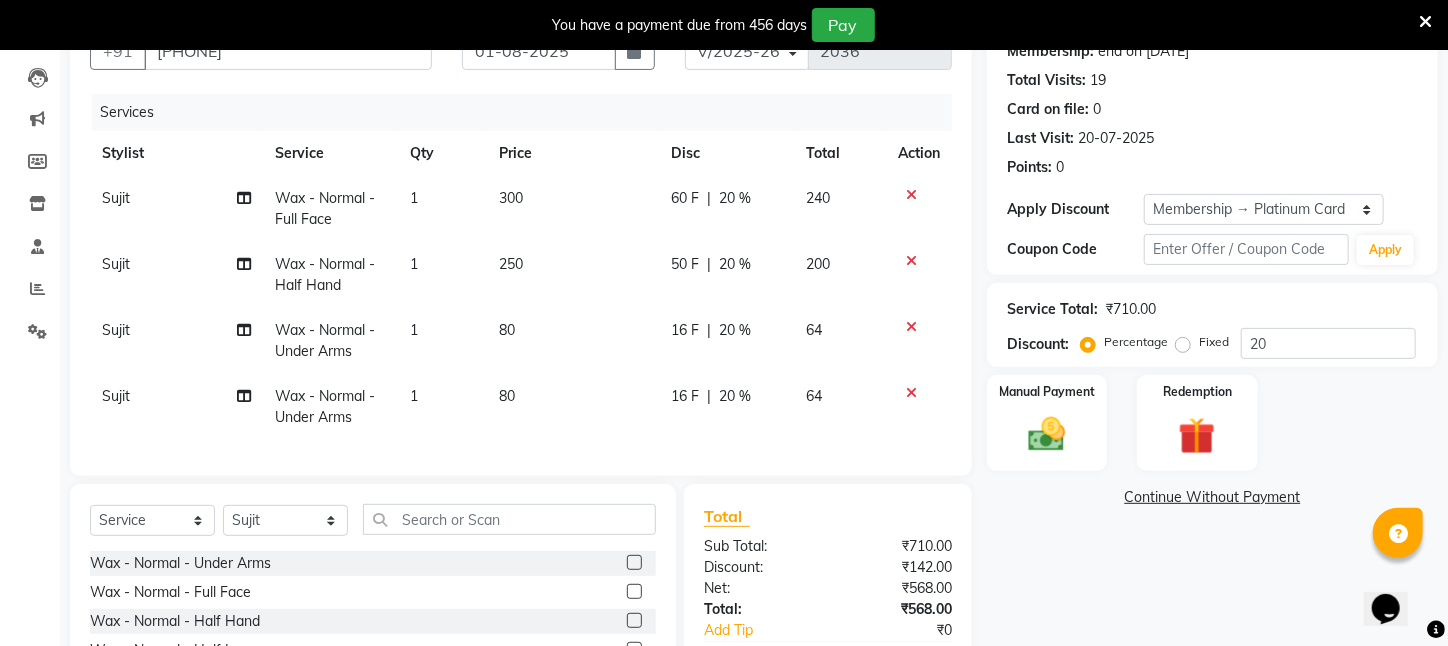 scroll, scrollTop: 0, scrollLeft: 0, axis: both 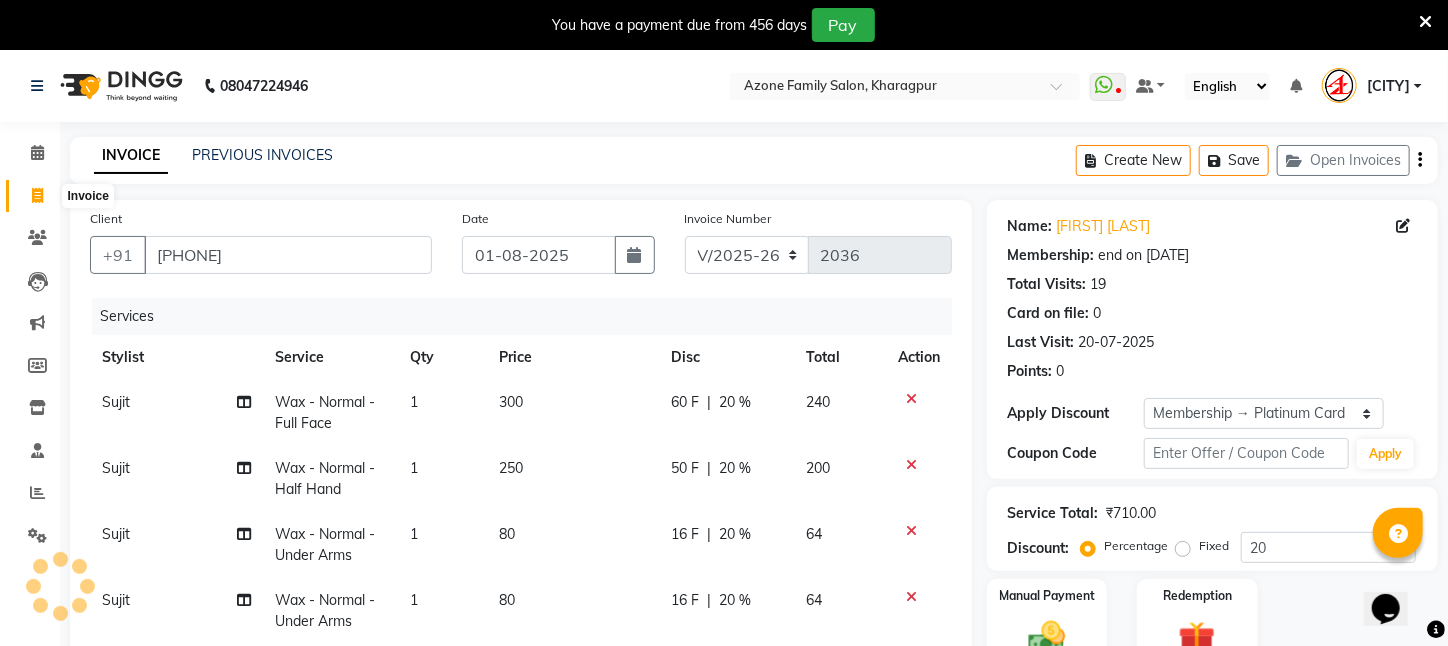 click 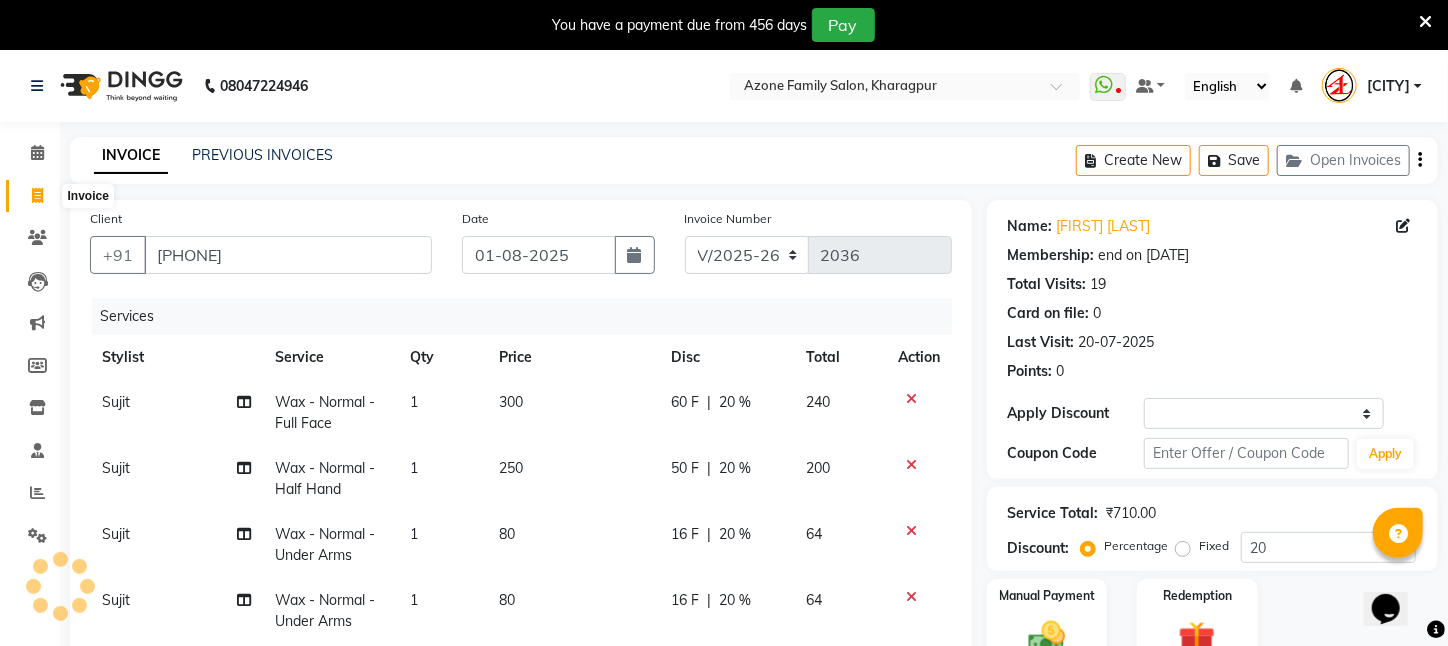 select on "service" 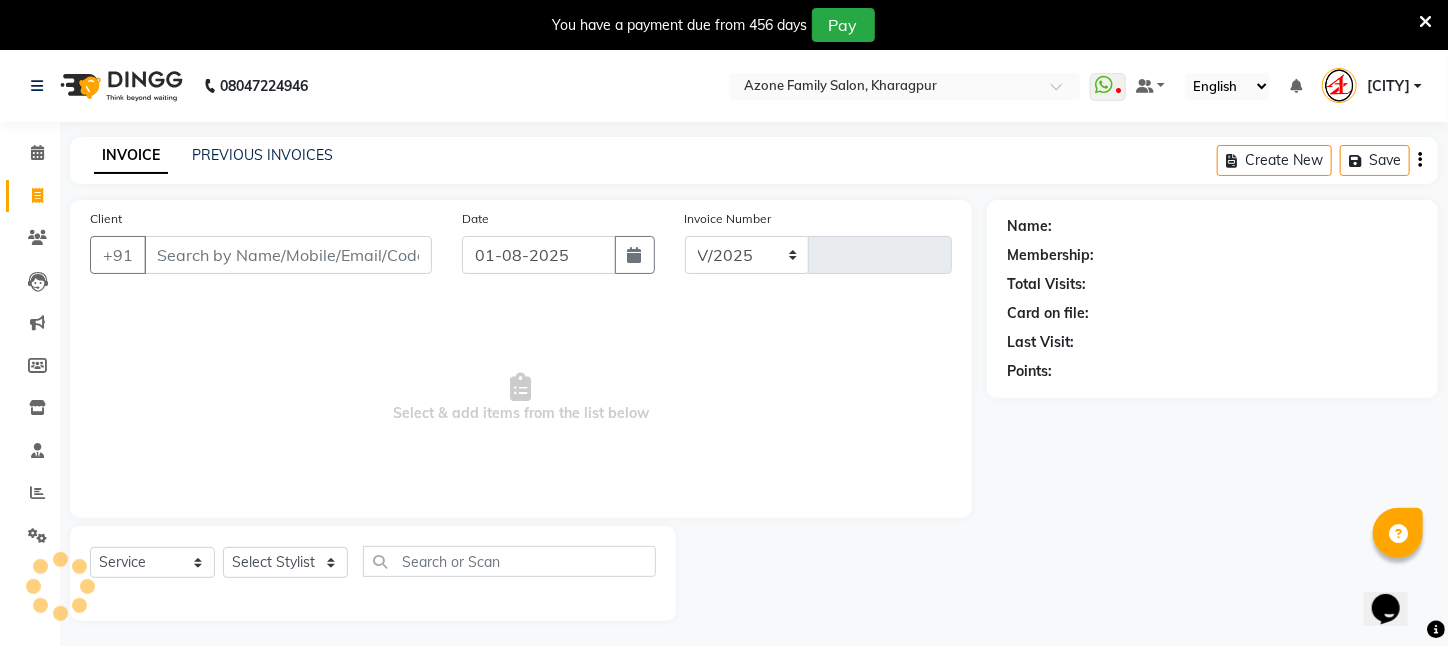 select on "4296" 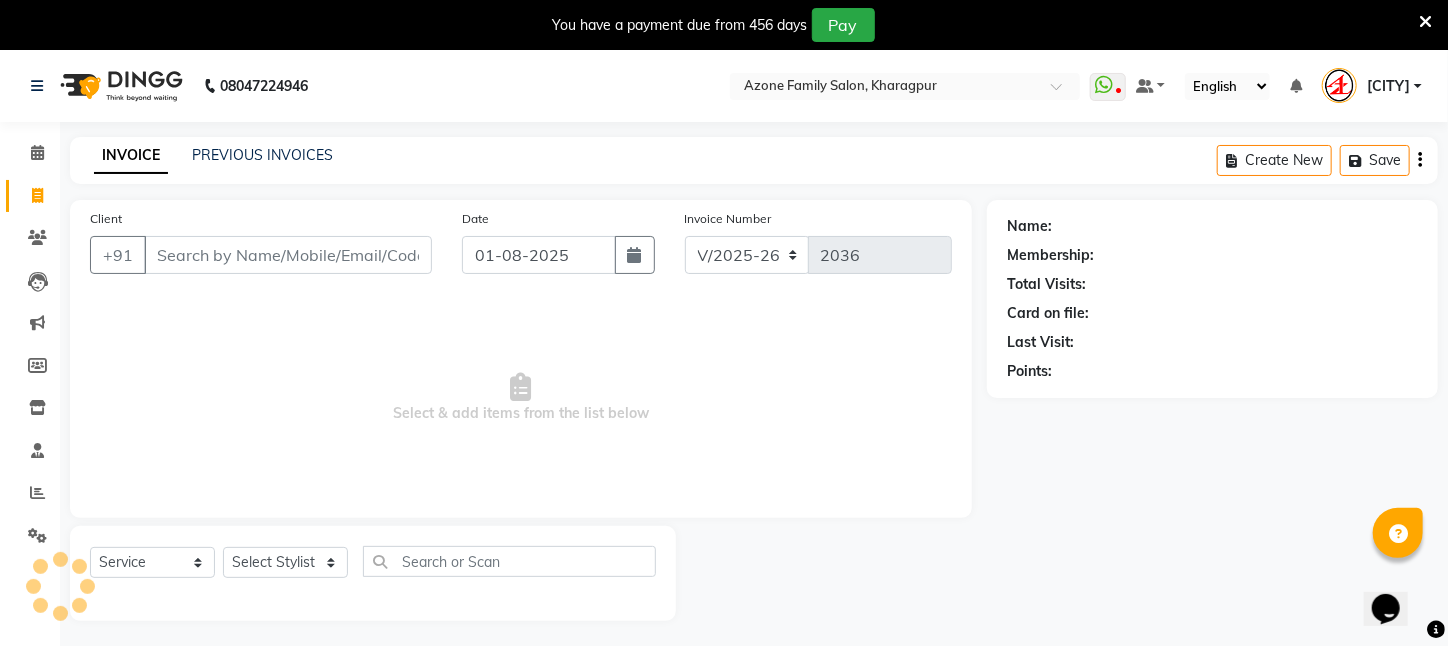 scroll, scrollTop: 50, scrollLeft: 0, axis: vertical 